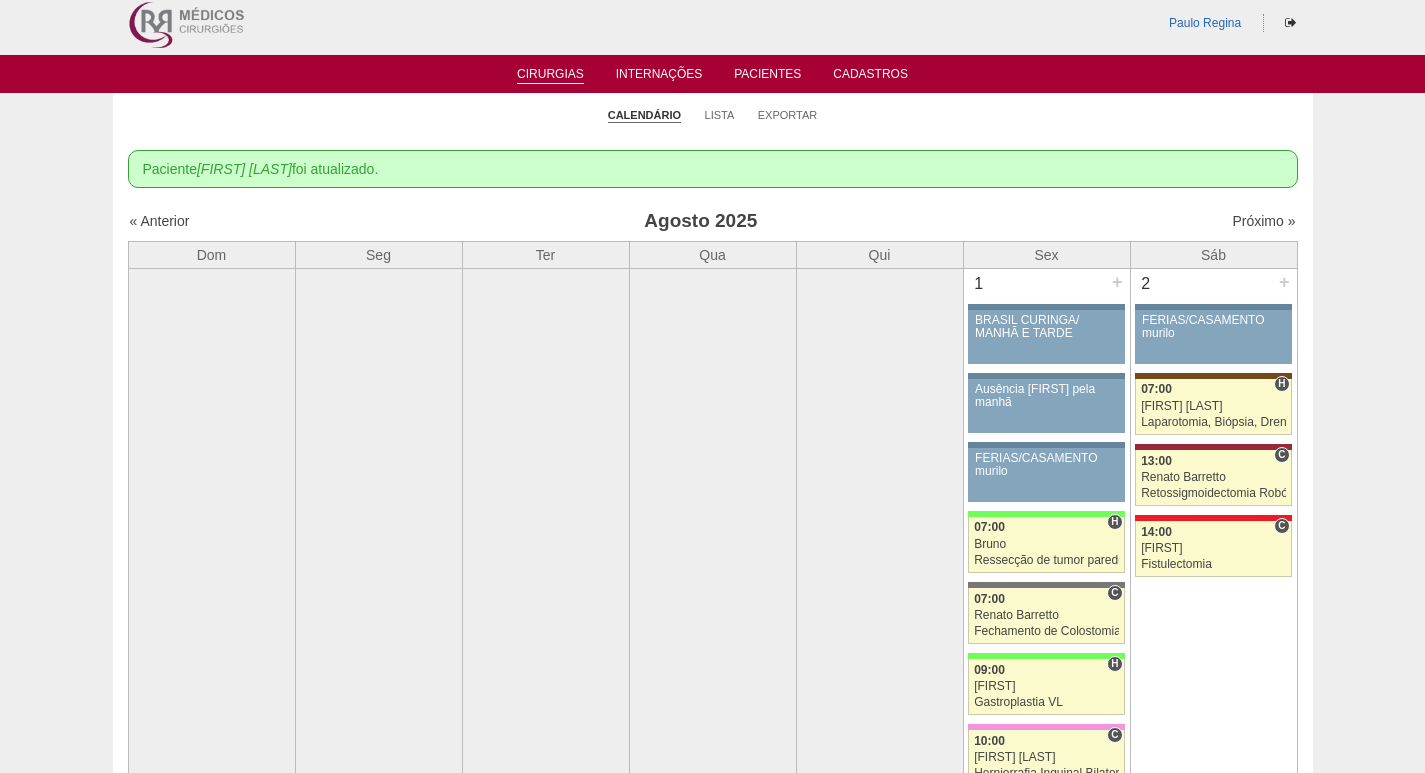 scroll, scrollTop: 0, scrollLeft: 0, axis: both 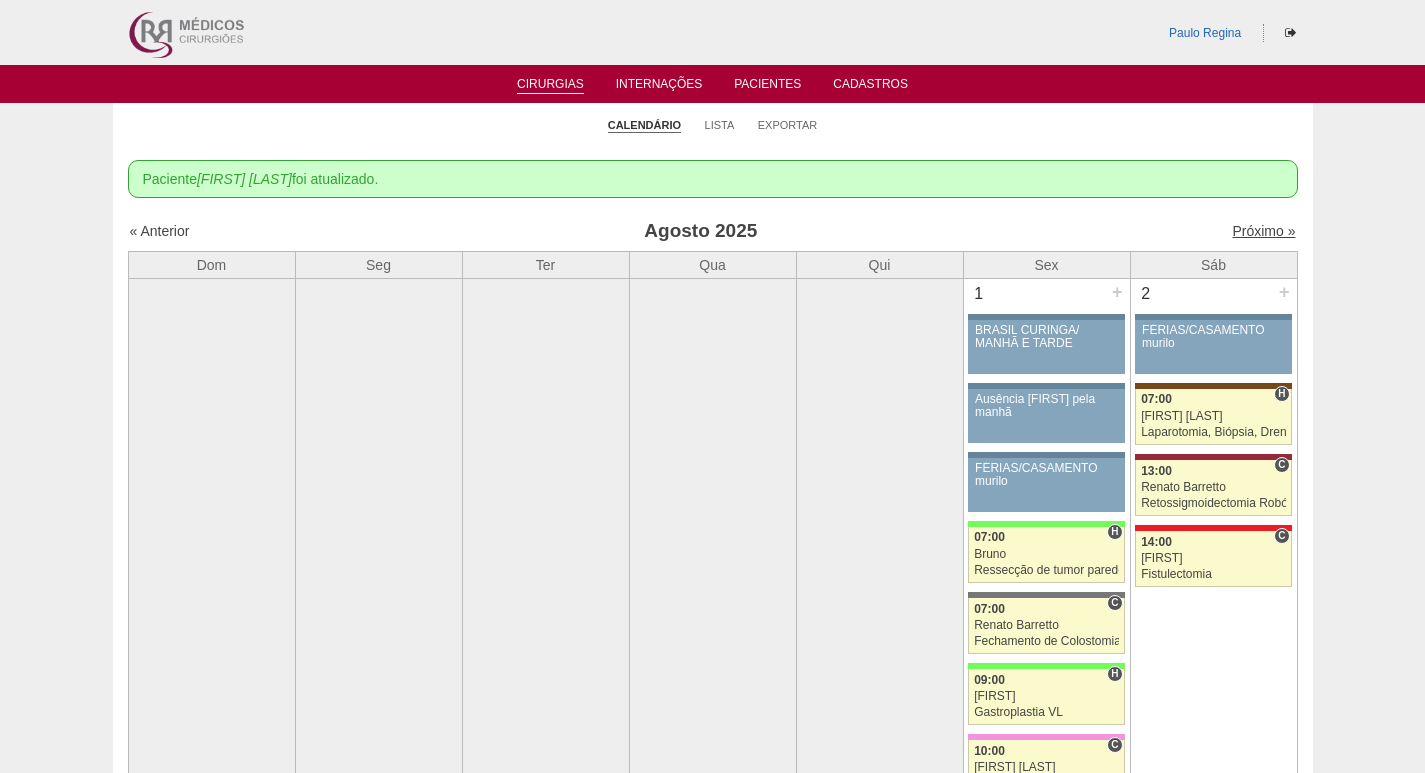 click on "Próximo »" at bounding box center [1263, 231] 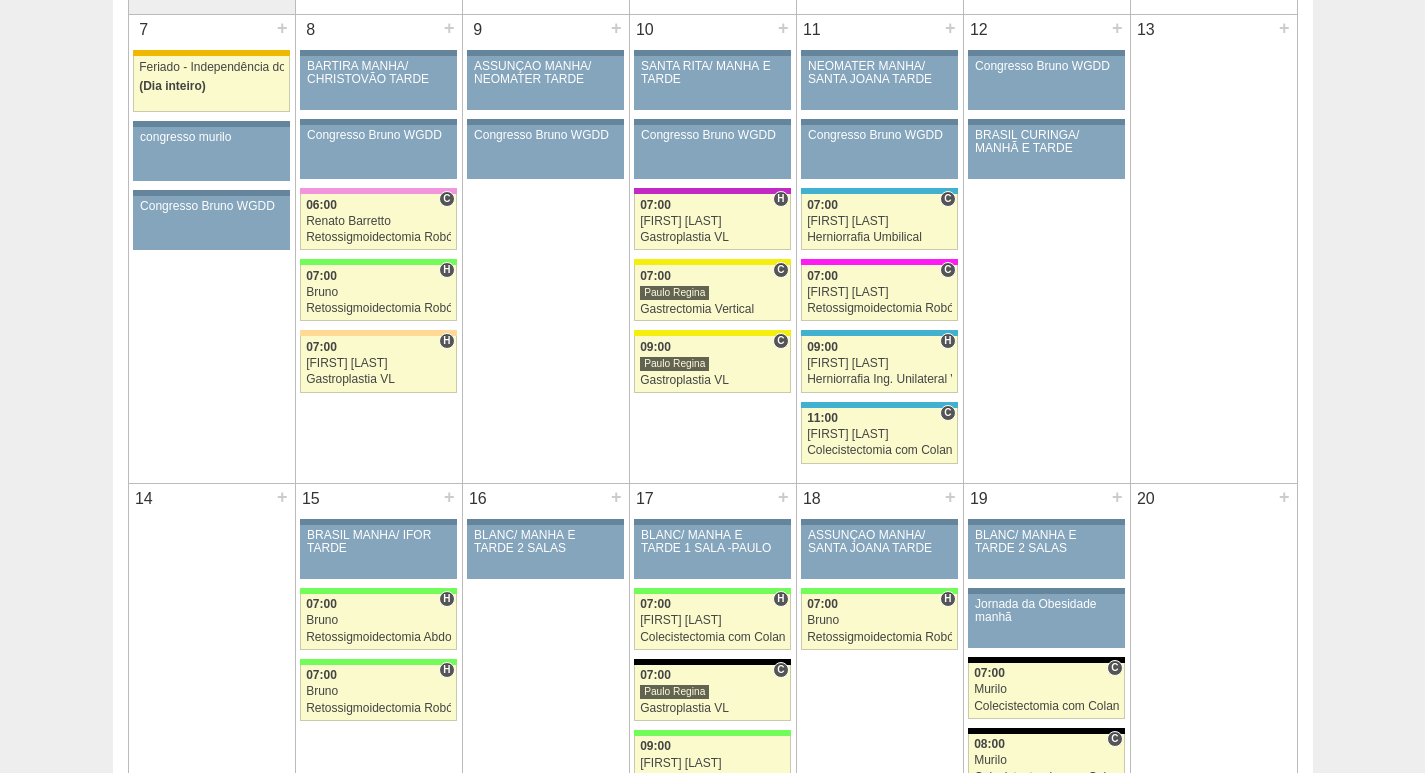 scroll, scrollTop: 900, scrollLeft: 0, axis: vertical 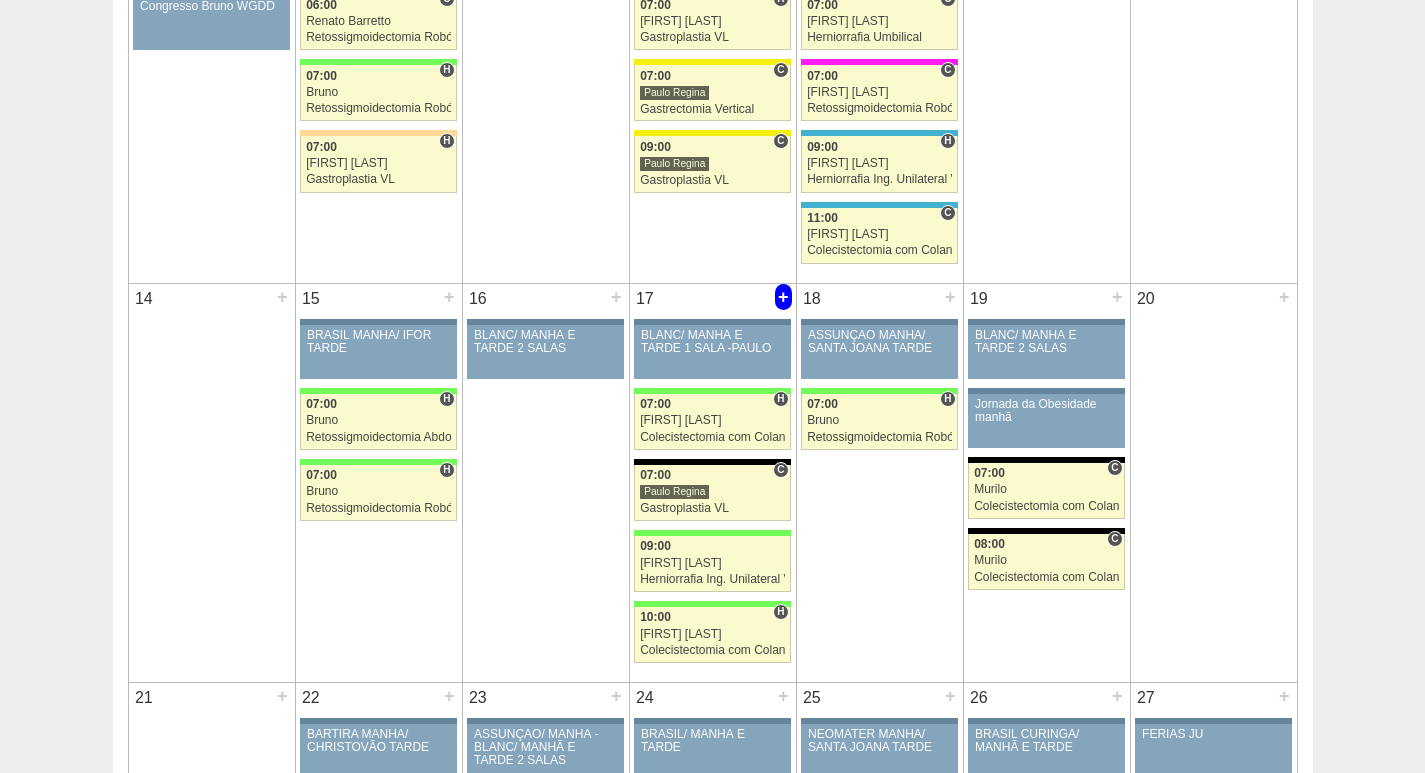 click on "+" at bounding box center [783, 297] 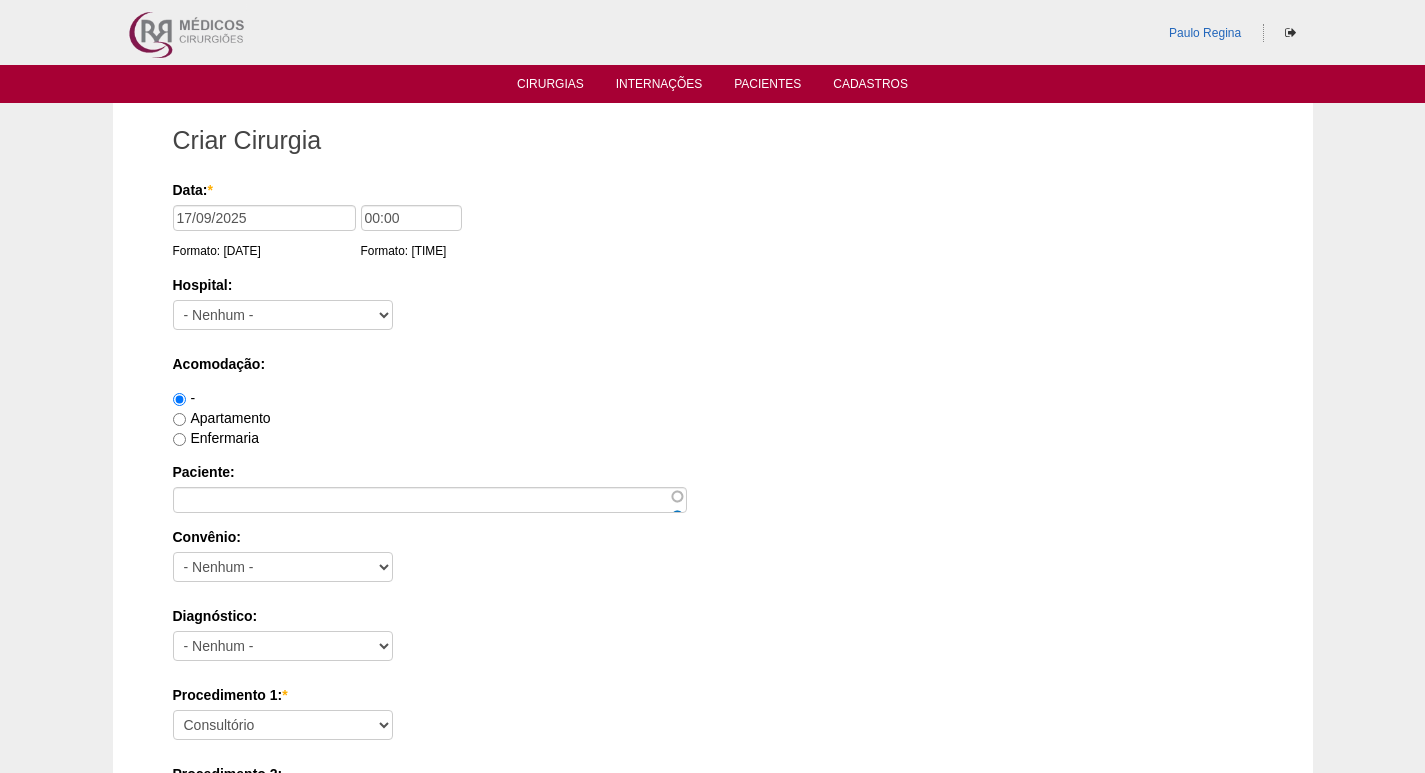 scroll, scrollTop: 0, scrollLeft: 0, axis: both 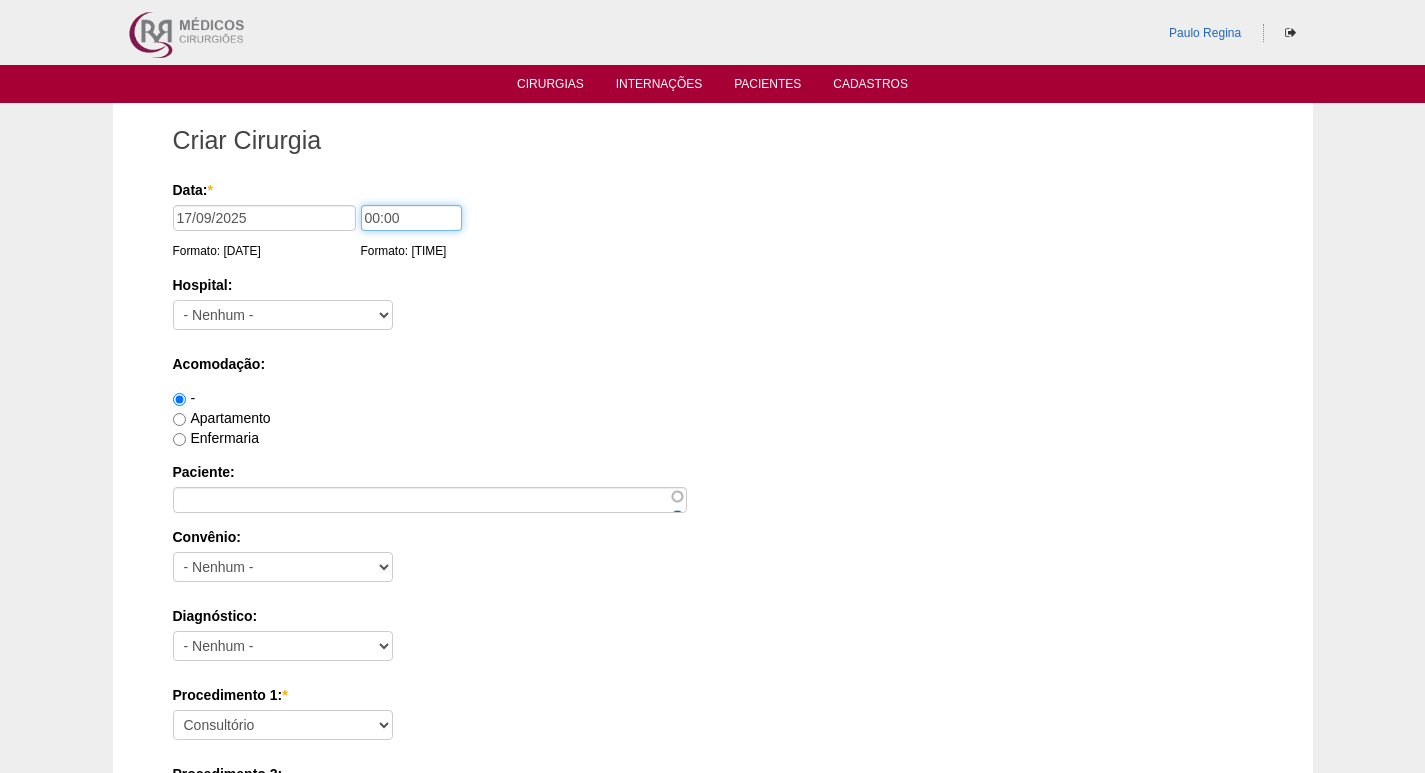 click on "00:00" at bounding box center [411, 218] 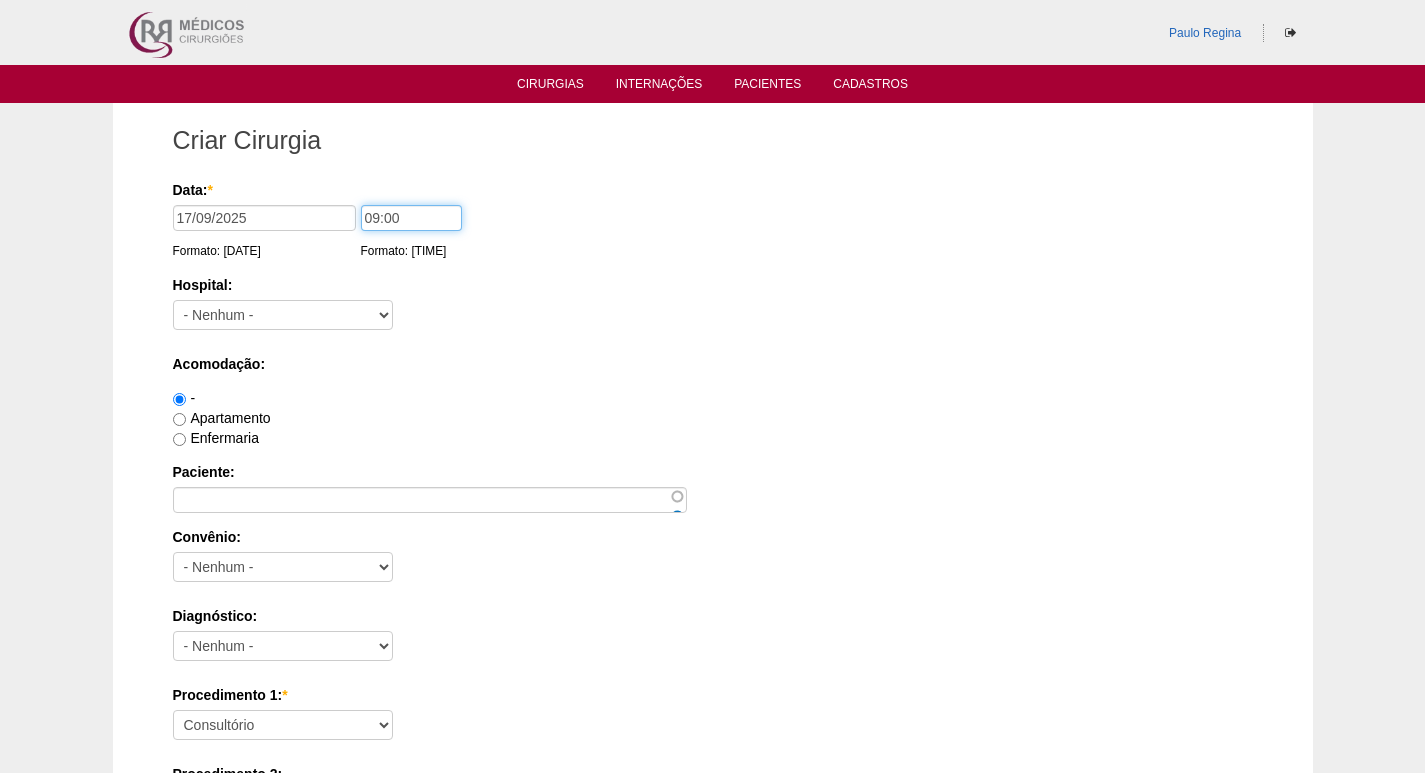 type on "09:00" 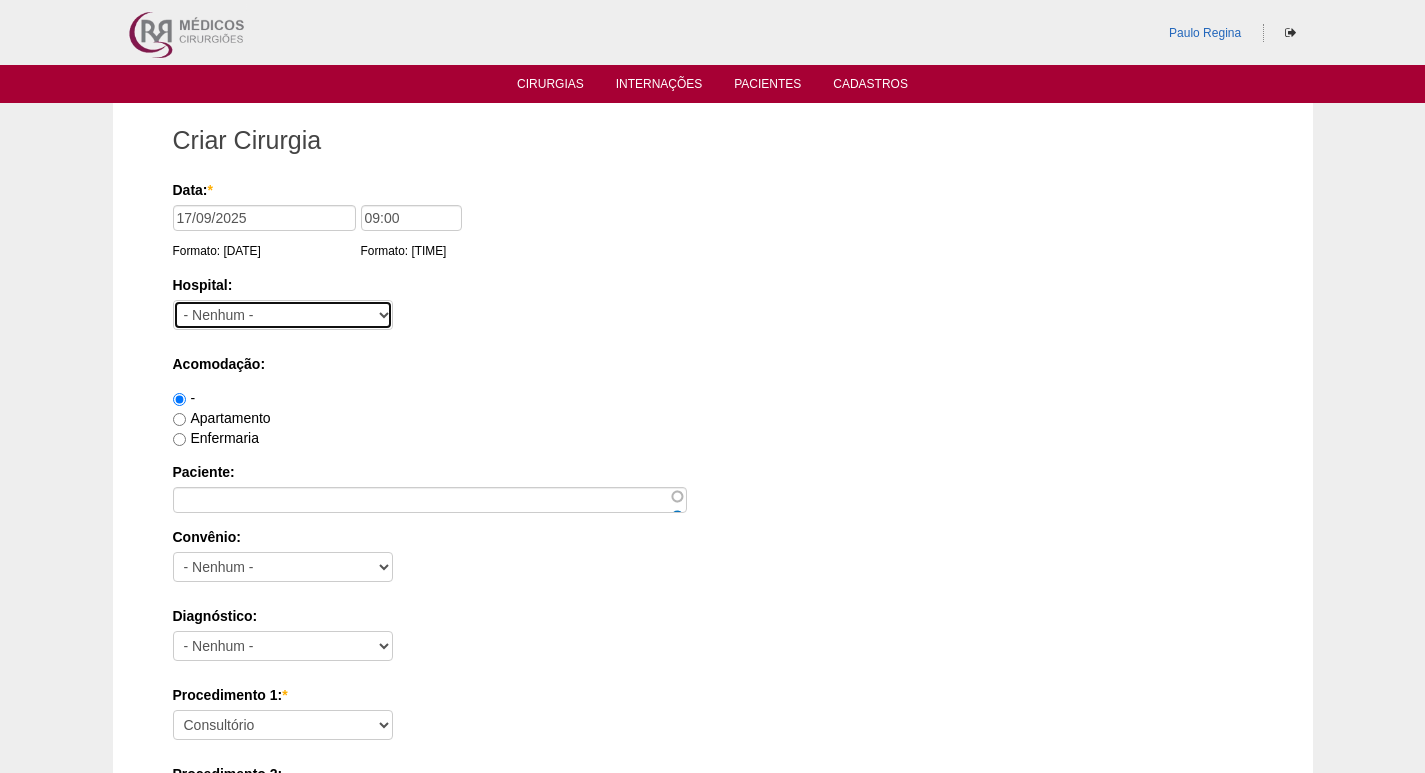 click on "- Nenhum - 9 de Julho Albert Einstein Alvorada América Assunção Bartira Beneficência Portuguesa SCS Blanc BP Mirante BP Paulista BR SURGERY Brasil Christóvão da Gama Cruz Azul Edmundo Vasconcelos Hospital São Camilo Hospital São Luiz Anália Franco IFOR Intermédica ABC Leforte Maria Braido Moriah Neomater Oswaldo Cruz Paulista Oswaldo Cruz Vergueiro Paulistano Pro Matre Samaritano Santa Catarina Santa Helena Santa Joana Santa Maria Santa Paula Santa Rita São Bernardo São Luiz - Itaim São Luiz - Jabaquara São Luiz - Morumbi São Luiz - SCS Sepaco Sírio Libanês Vila Mariana Day Hospital Vila Nova Star Villa Lobos Vital Vitória" at bounding box center [283, 315] 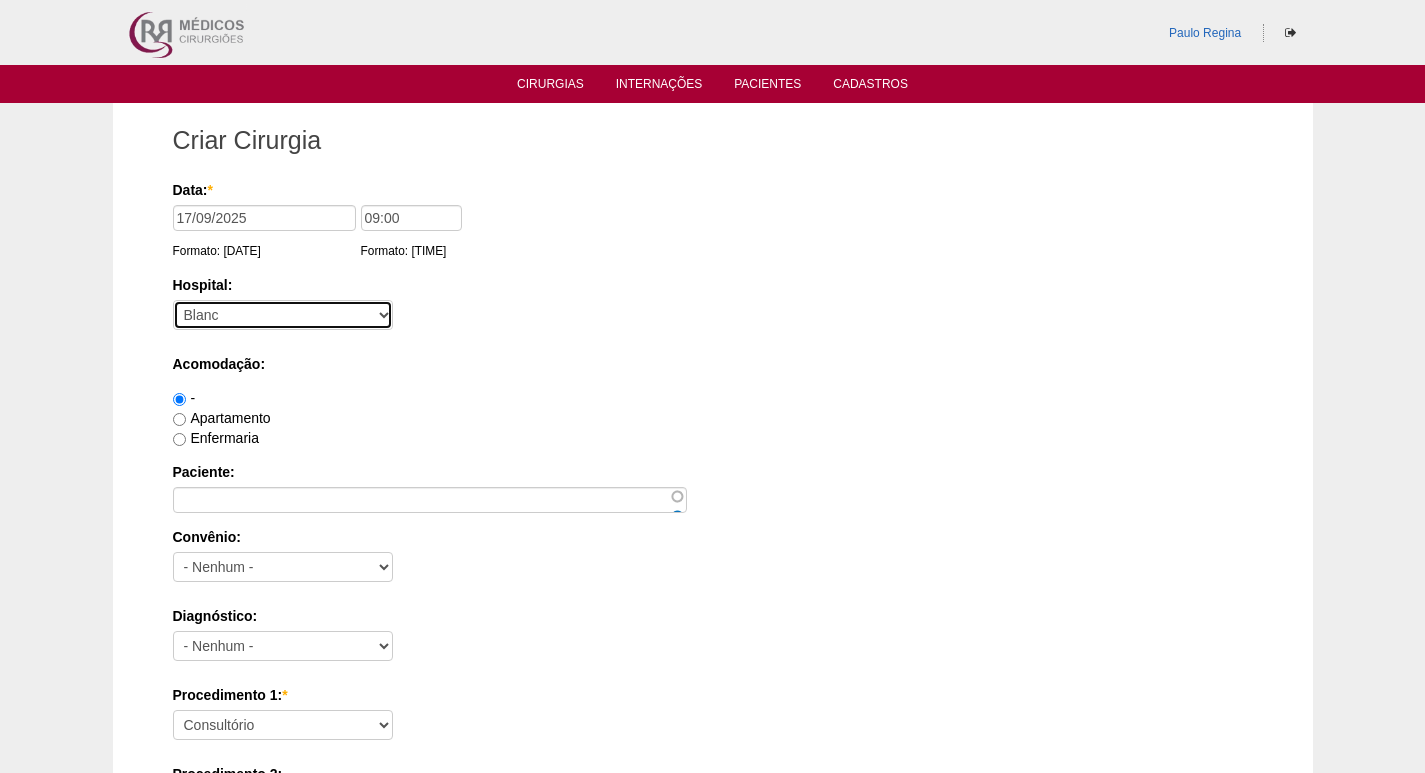 click on "- Nenhum - 9 de Julho Albert Einstein Alvorada América Assunção Bartira Beneficência Portuguesa SCS Blanc BP Mirante BP Paulista BR SURGERY Brasil Christóvão da Gama Cruz Azul Edmundo Vasconcelos Hospital São Camilo Hospital São Luiz Anália Franco IFOR Intermédica ABC Leforte Maria Braido Moriah Neomater Oswaldo Cruz Paulista Oswaldo Cruz Vergueiro Paulistano Pro Matre Samaritano Santa Catarina Santa Helena Santa Joana Santa Maria Santa Paula Santa Rita São Bernardo São Luiz - Itaim São Luiz - Jabaquara São Luiz - Morumbi São Luiz - SCS Sepaco Sírio Libanês Vila Mariana Day Hospital Vila Nova Star Villa Lobos Vital Vitória" at bounding box center [283, 315] 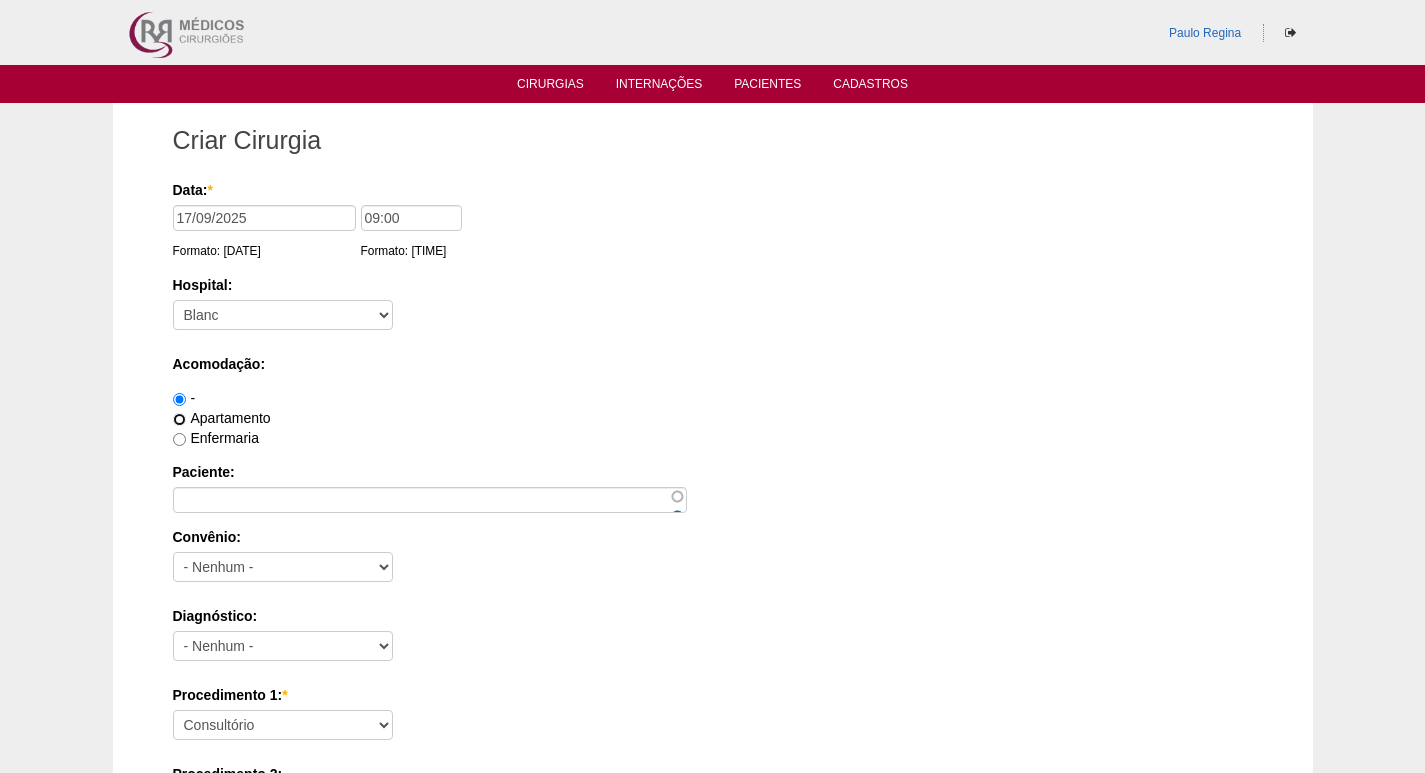 click on "Apartamento" at bounding box center (179, 419) 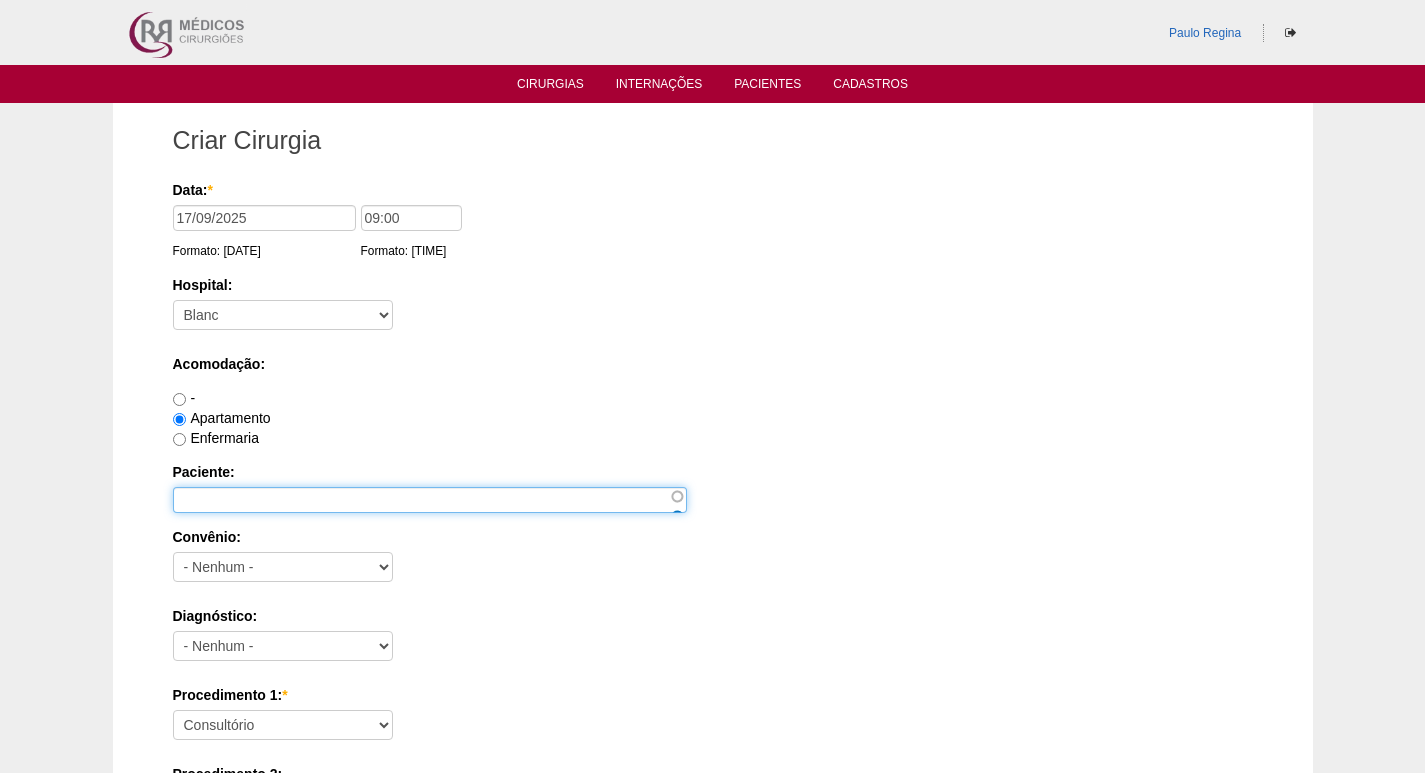 click on "Paciente:" at bounding box center [430, 500] 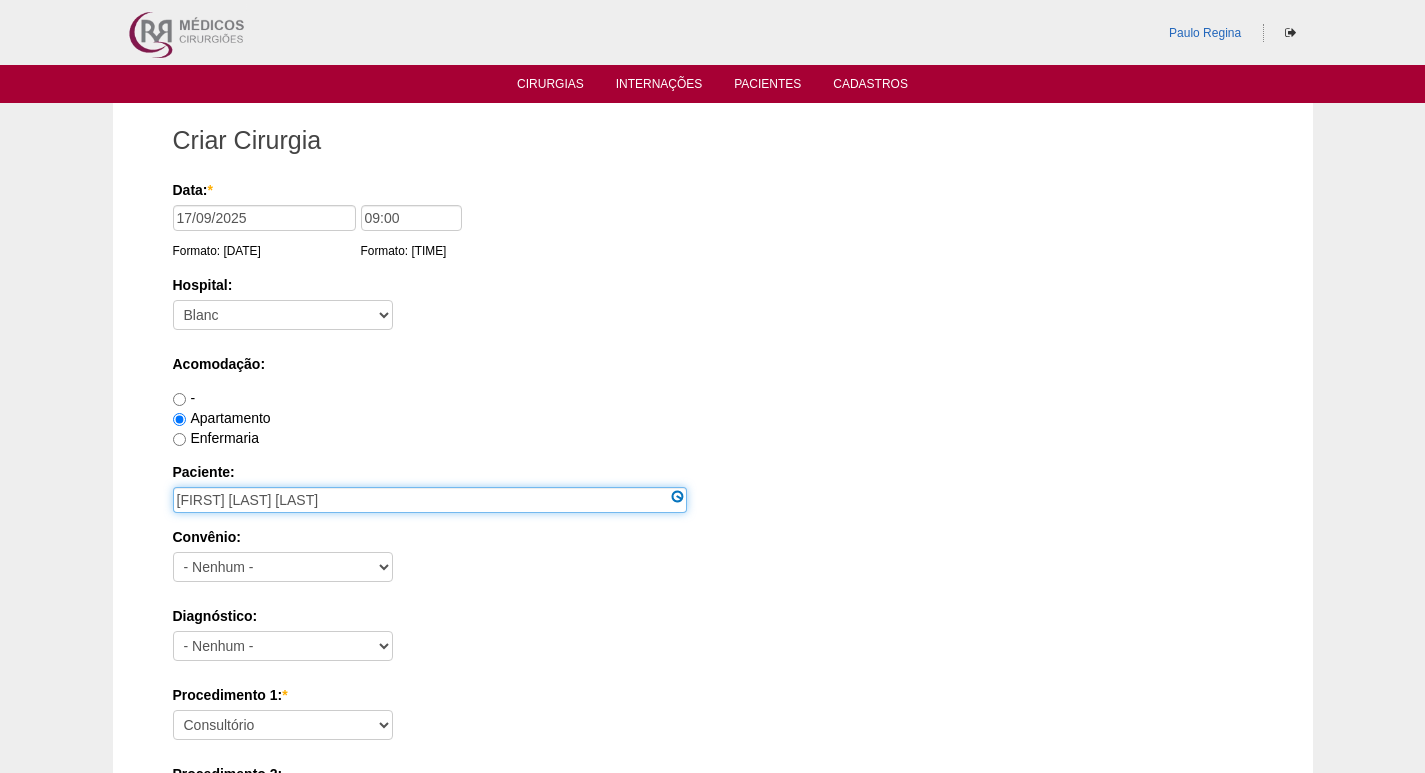 type on "[FIRST] [LAST]" 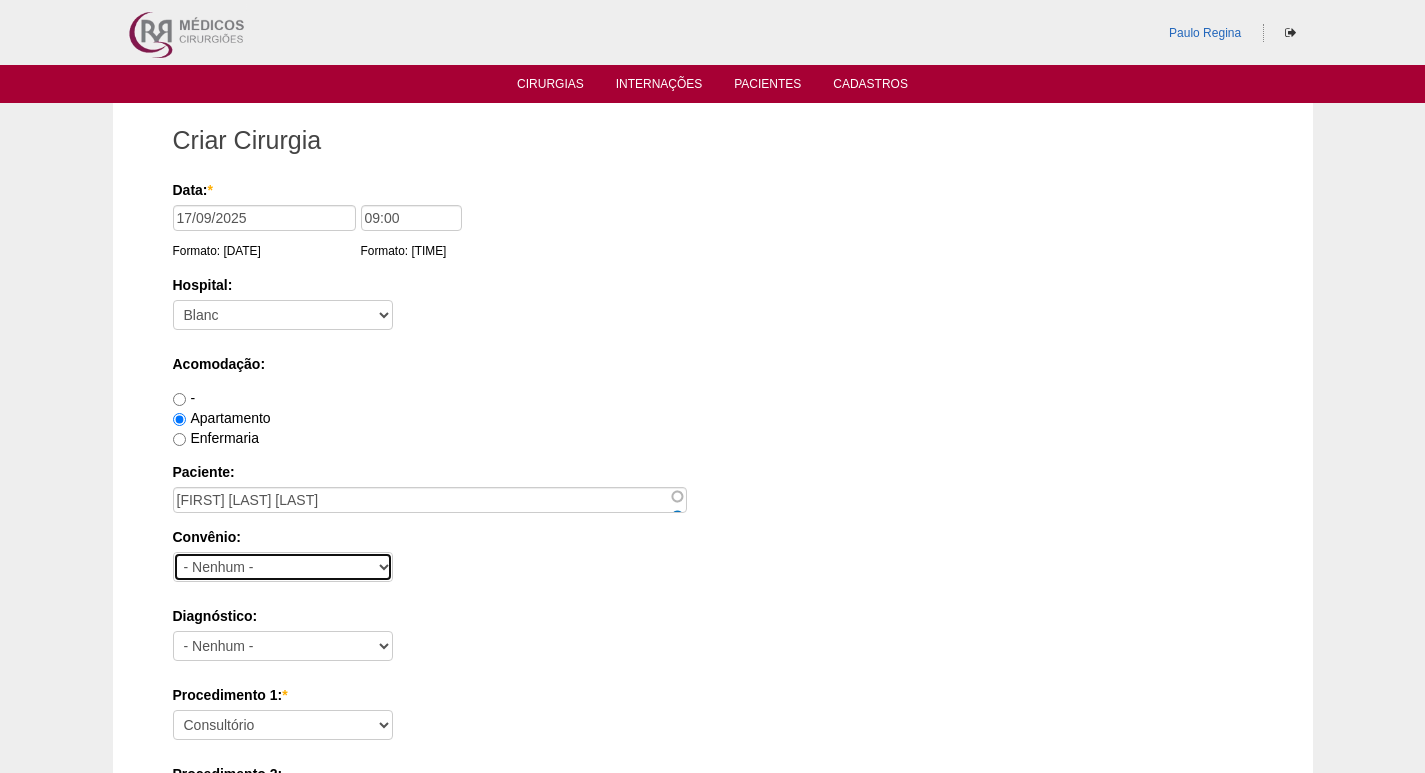 click on "- Nenhum - Abet Afresp Allianz Amil Blue Life Caasp Cabesp Caixa de Pensões Careplus Cassi CBPM Cesp Correios Cristovão Cristovão Cruz Azul Dix Economus Embratel Gama Goldem Cross IMASF Itaú Lincx Mapfre Marítima Medial Medical helth Mediservice Metrus Multicare Notre Dame Novelis Omega Omint Outros Particular Petrobrás Plantel Porto Seguro Postal Saúde Prefeitura Previscania Sabesp Santa Casa de Mauá Saúde Bradesco Saúde Caixa SCS Social Socio Sompo Saúde Sul América Uni Hosp Uni Hosp Unibanco Unimed VB saúde Vivest Volks" at bounding box center (283, 567) 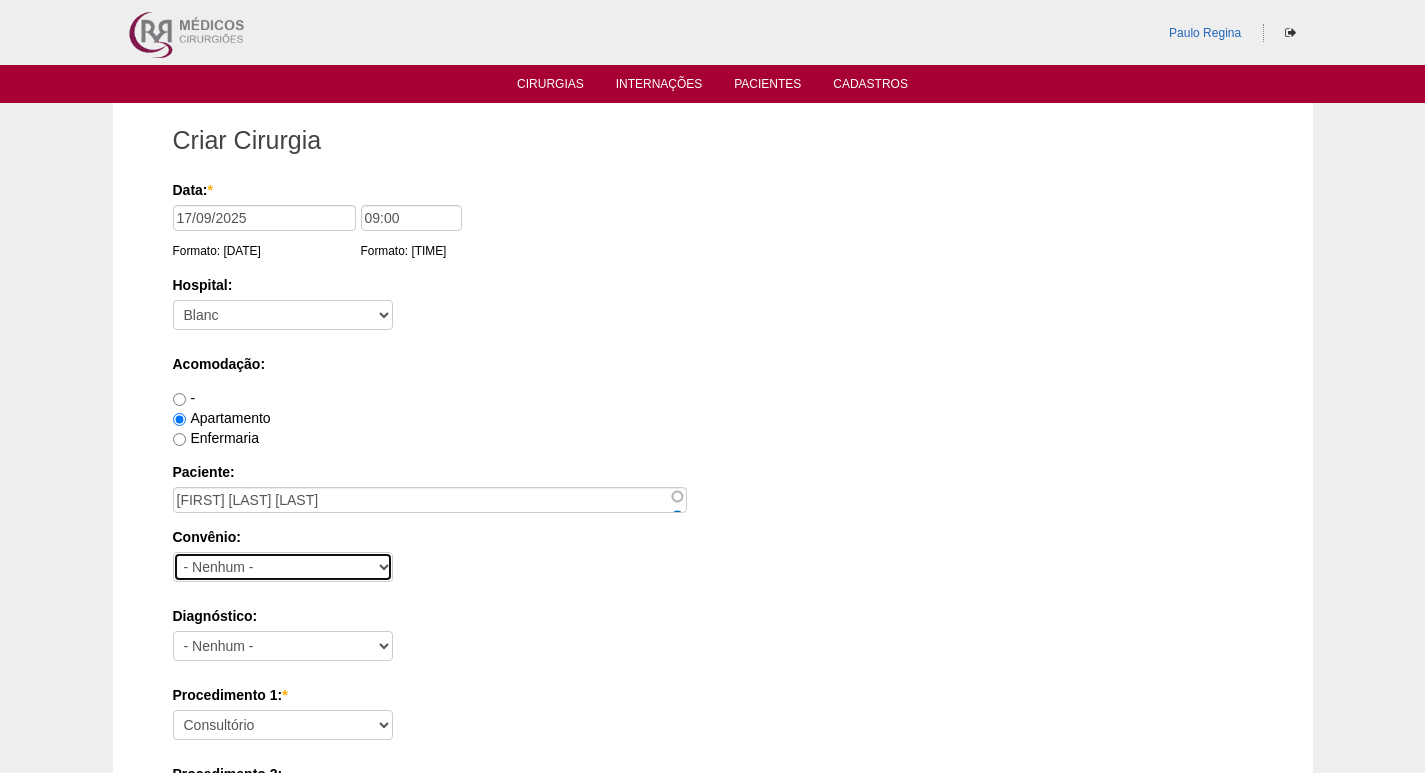 select on "8907" 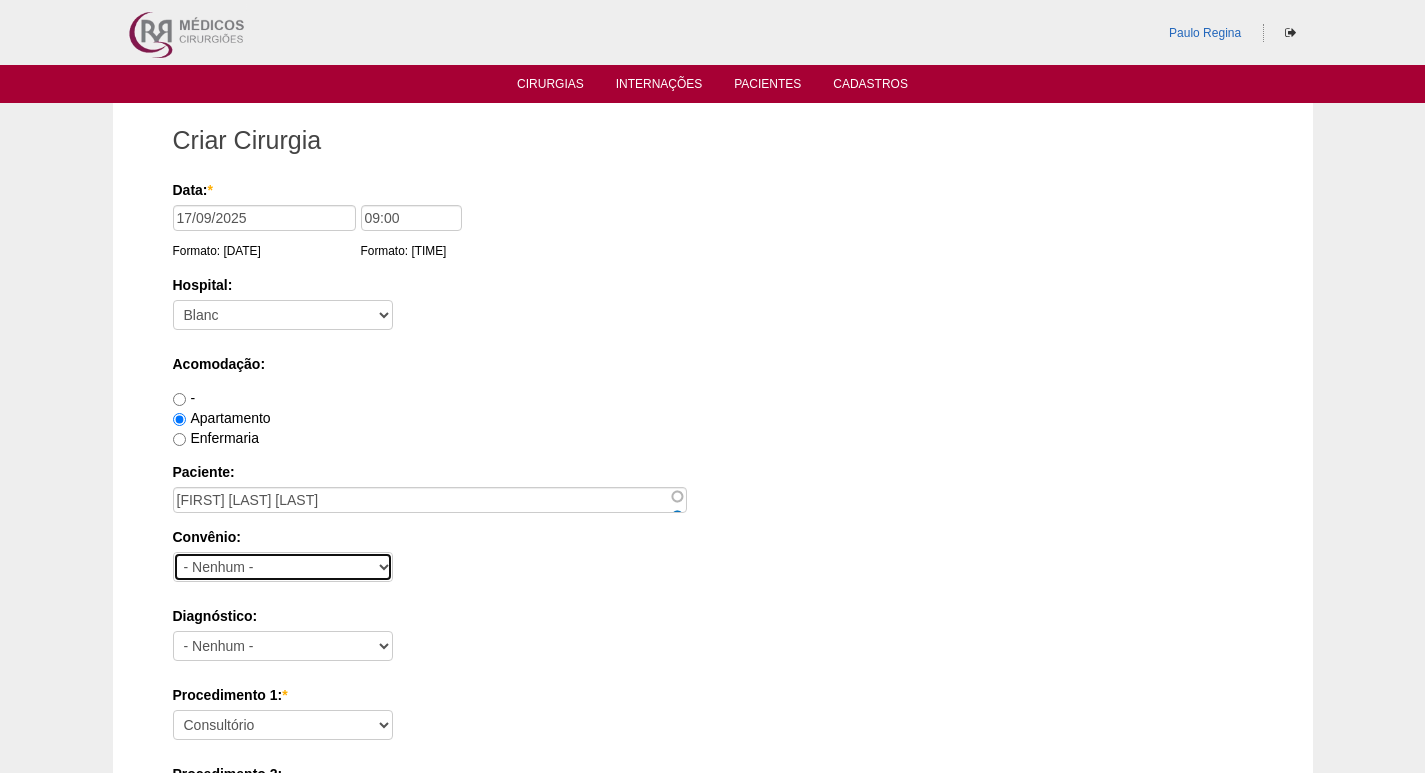 click on "- Nenhum - Abet Afresp Allianz Amil Blue Life Caasp Cabesp Caixa de Pensões Careplus Cassi CBPM Cesp Correios Cristovão Cristovão Cruz Azul Dix Economus Embratel Gama Goldem Cross IMASF Itaú Lincx Mapfre Marítima Medial Medical helth Mediservice Metrus Multicare Notre Dame Novelis Omega Omint Outros Particular Petrobrás Plantel Porto Seguro Postal Saúde Prefeitura Previscania Sabesp Santa Casa de Mauá Saúde Bradesco Saúde Caixa SCS Social Socio Sompo Saúde Sul América Uni Hosp Uni Hosp Unibanco Unimed VB saúde Vivest Volks" at bounding box center (283, 567) 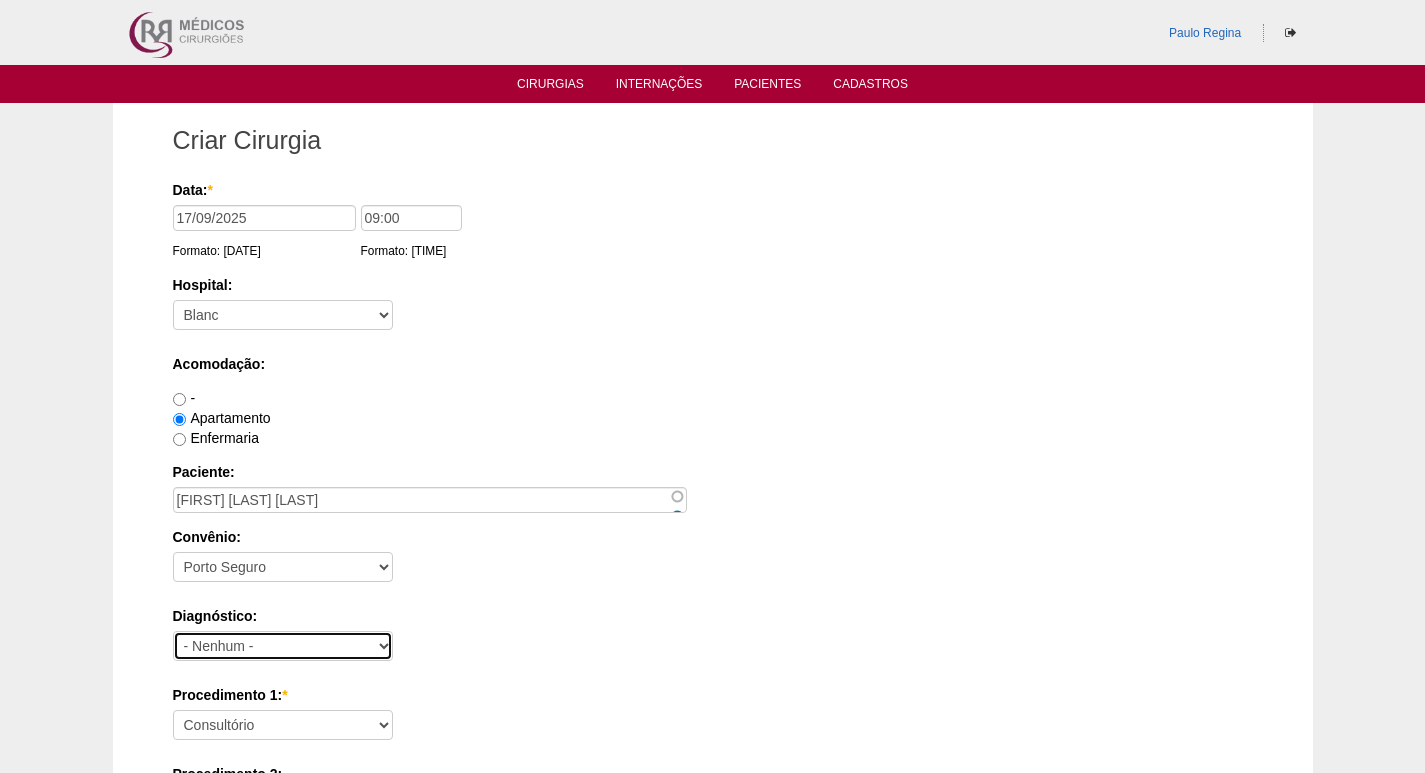 click on "- Nenhum - Abdome Agudo Abscesso Hepático Abscesso Perianal Abscesso Peritoneal Abscesso Subcutâneo Adenopatia Anemia Anexite Apendicite Aguda Ascite AUSENCIA Carcinomatose Cirrose Cirrose Biliar cisto de Mesenterio Cisto de Ovário Cisto Pilonidal Cisto Sebáceo Colangite Colecistite Aguda Colecistite Crônica Coledocolitíase Colica Biliar Cólica Renal Colite Condiloma (HPV) Constipação consulta Curso / Treinamentos Divertículo de Esôfago Divertículo de Meckel Diverticulose Doenças da Pele Doenças do Baço Dor Abdominal Duodenite Endometriose Enterite Aguda Enterite Crônica Esofagite Estenose do Esôfago Estenose do Piloro Fissura Fístula Biliar Fístula Duodenal Fístula Esofágica Fístula Estercoral Fístula Gástrica Fistula perianal Gastrite Gastrite Hemorrágica GECA HDA HDB Hematoma da incisão obstetrica hematoma Obstétrico da pelve Hemorroida Hepatite A Hepatite B Hepatite C Hepatite Crônica Hepatite Esclarecer Hepatite Tóxica Hérnia Epigástrica Hérnia Femoral Hérnia Hiatal" at bounding box center [283, 646] 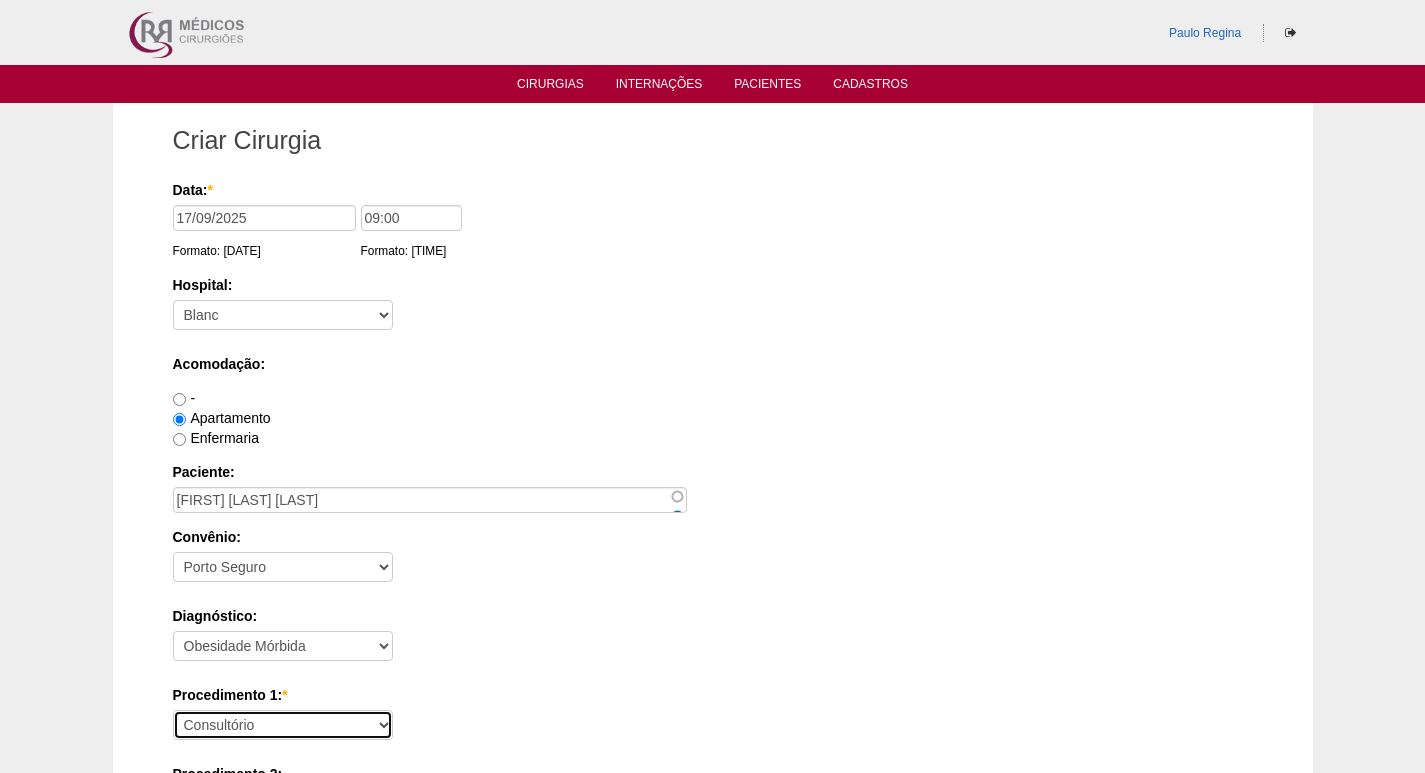 click on "Consultório Abscesso Hepático - Drenagem Abscesso perianal Amputação Abdômino Perineal do Reto por Vídeo Apendicectomia Apendicectomia Robotica Apendicectomia VL Balão Allurion Biópsia de Pele ou Tumor Superficial Biópsia Hepática por Video Cantoplastia Ungueal Cisto de Mesenterio por Video Cisto Sacro-coccígeo - Cirurgia Clinico Colecistectomia com Colangiografia Colecistectomia com Colangiografia VL Colecistectomia Robótica Colecistectomia sem Colangiografia Colecistectomia sem Colangiografia VL Colecistojejunostomia Colecistostomia Colectomia Parcial com Colostomia  Colectomia Parcial com Colostomia VL Colectomia Parcial D Robótica Colectomia Parcial Robótica Colectomia Parcial sem Colostomia Colectomia Parcial sem Colostomia VL Colectomia Total com Íleo-retoanastomose Colectomia Total com Íleo-retoanastomose VL Colectomia Total com Ileostomia Colectomia Total com Ileostomia VL Colectomia Total Robótica Colédoco ou Hepático-Jejunostomia Colédoco ou Hepático-Jejunostomia VL Enteropexia" at bounding box center (283, 725) 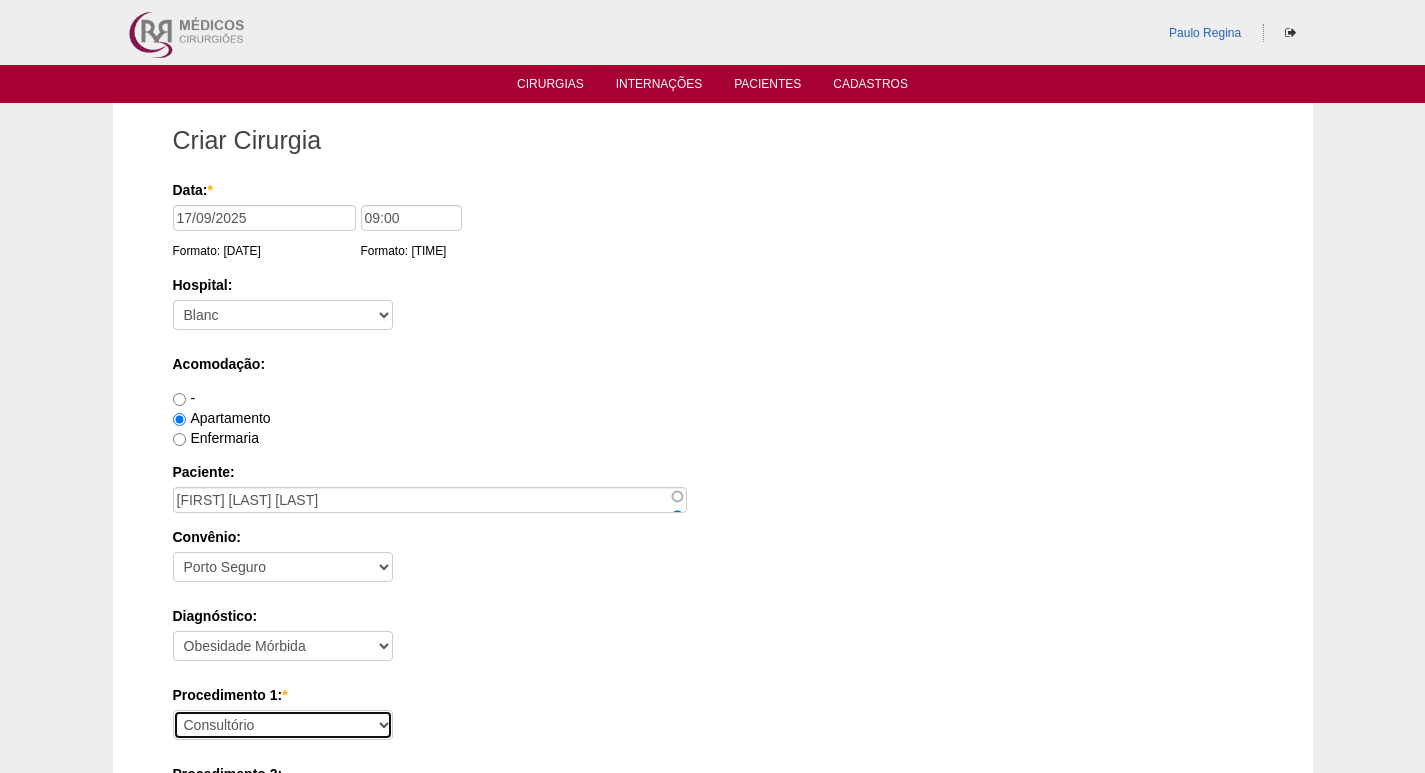 select on "3710" 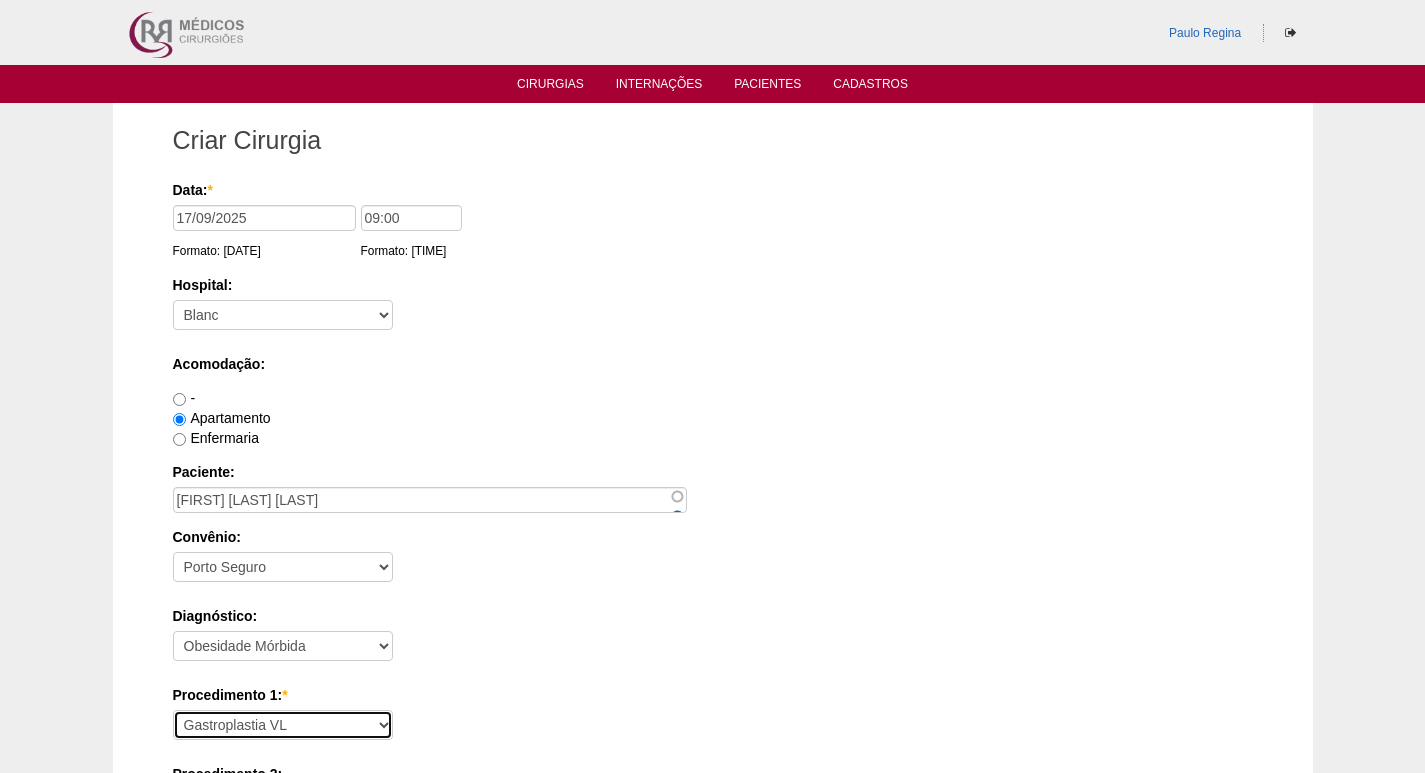 click on "Consultório Abscesso Hepático - Drenagem Abscesso perianal Amputação Abdômino Perineal do Reto por Vídeo Apendicectomia Apendicectomia Robotica Apendicectomia VL Balão Allurion Biópsia de Pele ou Tumor Superficial Biópsia Hepática por Video Cantoplastia Ungueal Cisto de Mesenterio por Video Cisto Sacro-coccígeo - Cirurgia Clinico Colecistectomia com Colangiografia Colecistectomia com Colangiografia VL Colecistectomia Robótica Colecistectomia sem Colangiografia Colecistectomia sem Colangiografia VL Colecistojejunostomia Colecistostomia Colectomia Parcial com Colostomia  Colectomia Parcial com Colostomia VL Colectomia Parcial D Robótica Colectomia Parcial Robótica Colectomia Parcial sem Colostomia Colectomia Parcial sem Colostomia VL Colectomia Total com Íleo-retoanastomose Colectomia Total com Íleo-retoanastomose VL Colectomia Total com Ileostomia Colectomia Total com Ileostomia VL Colectomia Total Robótica Colédoco ou Hepático-Jejunostomia Colédoco ou Hepático-Jejunostomia VL Enteropexia" at bounding box center [283, 725] 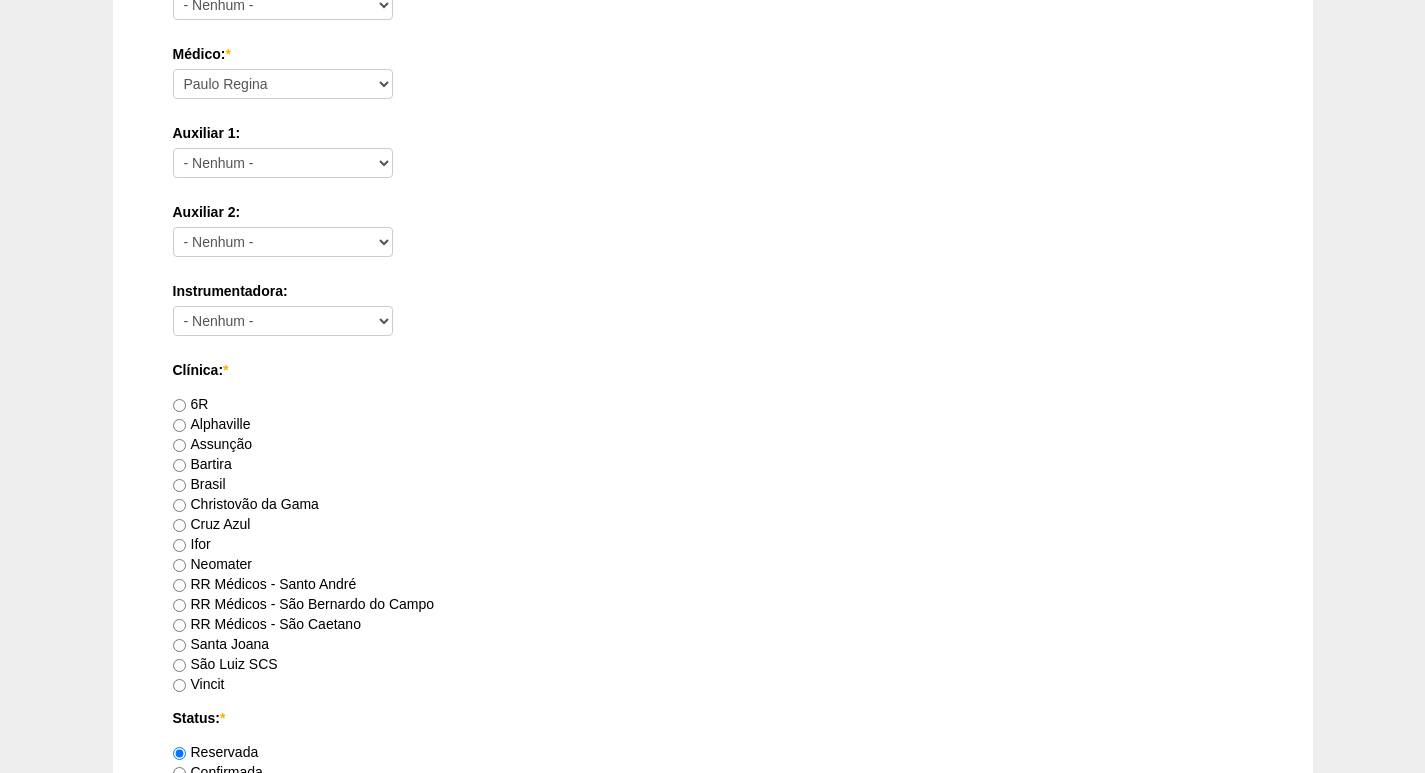 scroll, scrollTop: 800, scrollLeft: 0, axis: vertical 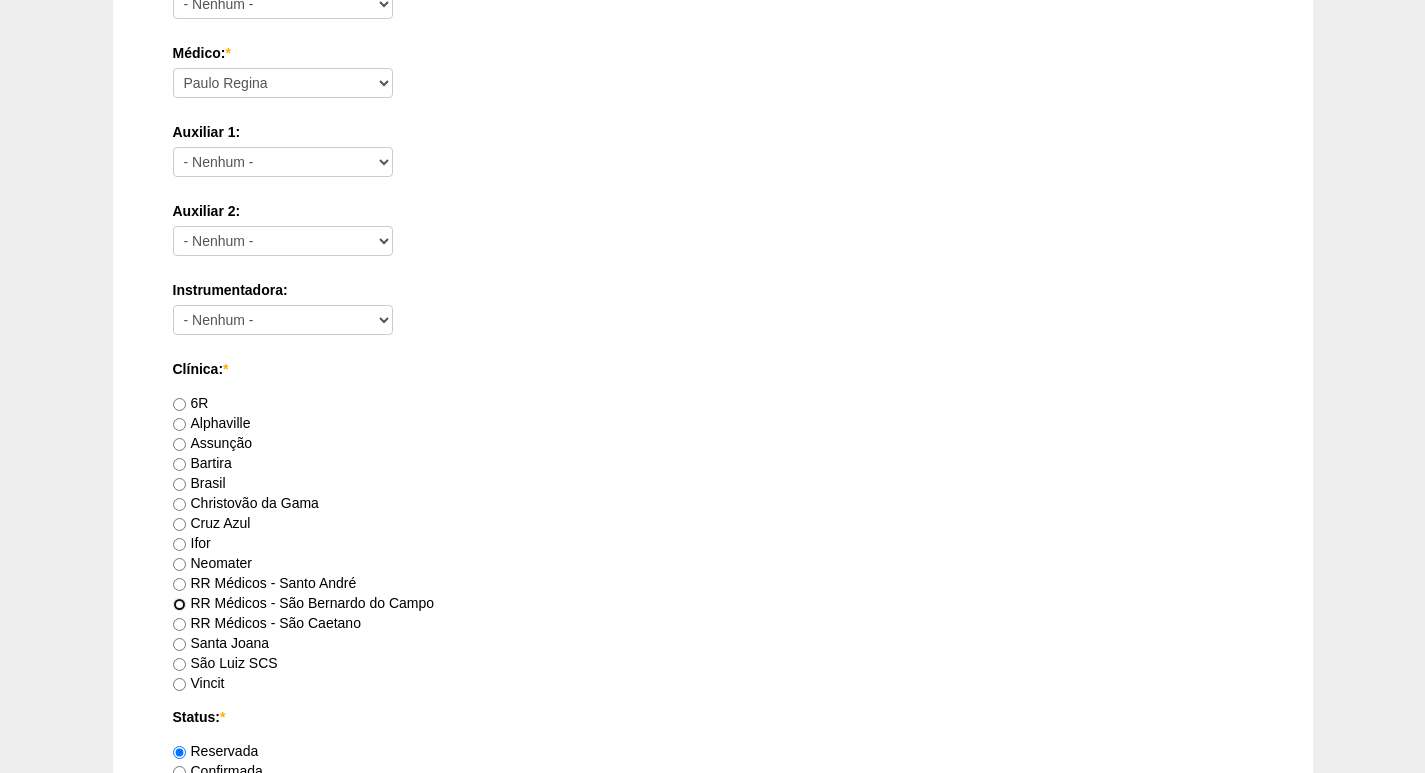 drag, startPoint x: 176, startPoint y: 603, endPoint x: 346, endPoint y: 579, distance: 171.68576 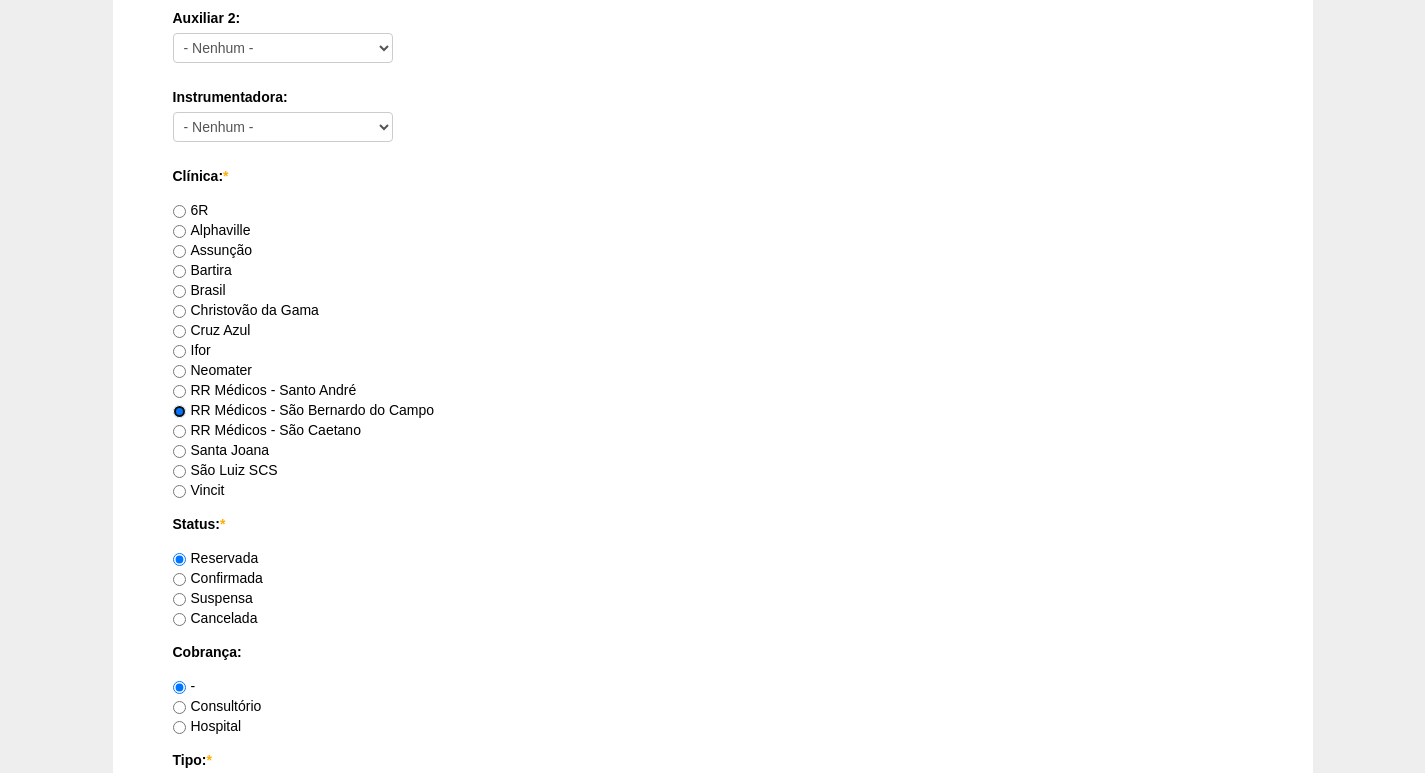 scroll, scrollTop: 1000, scrollLeft: 0, axis: vertical 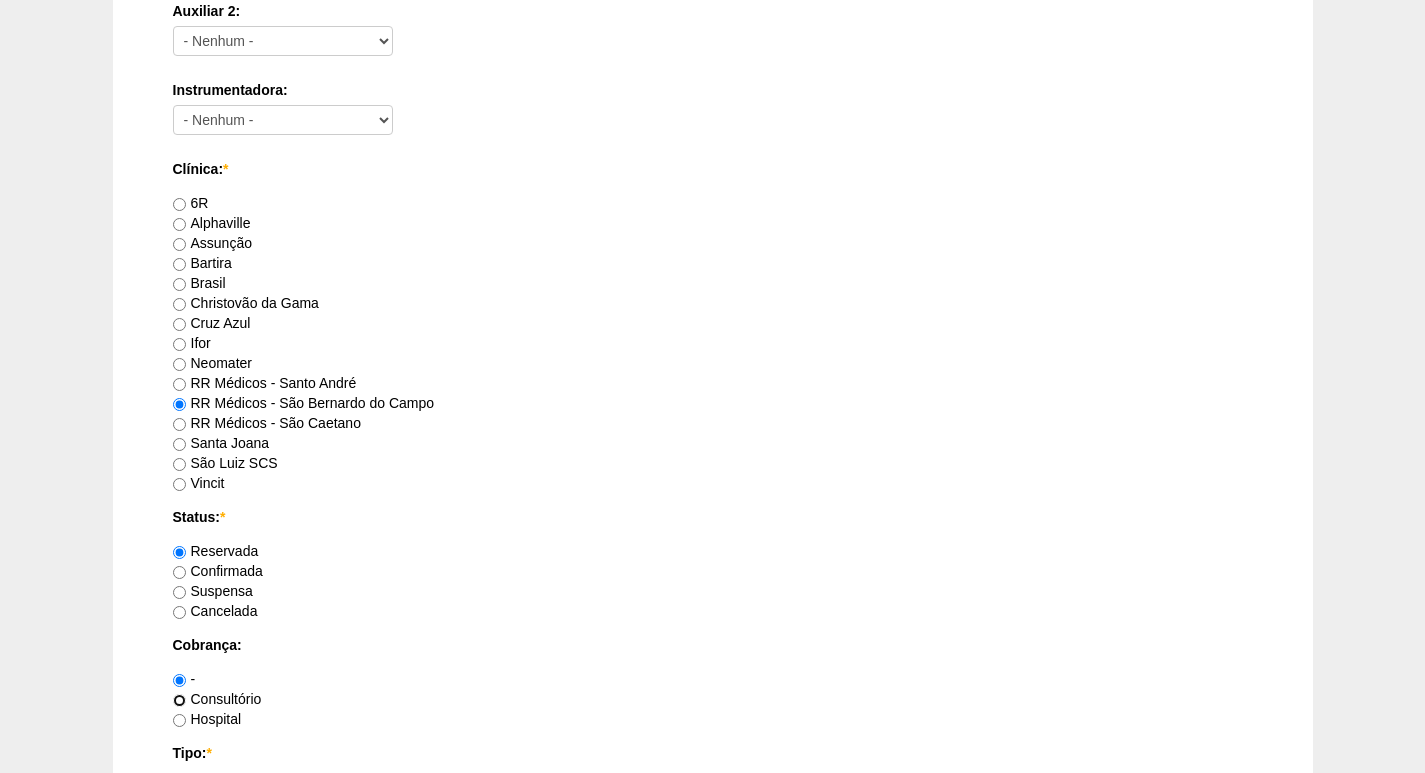click on "Consultório" at bounding box center (179, 700) 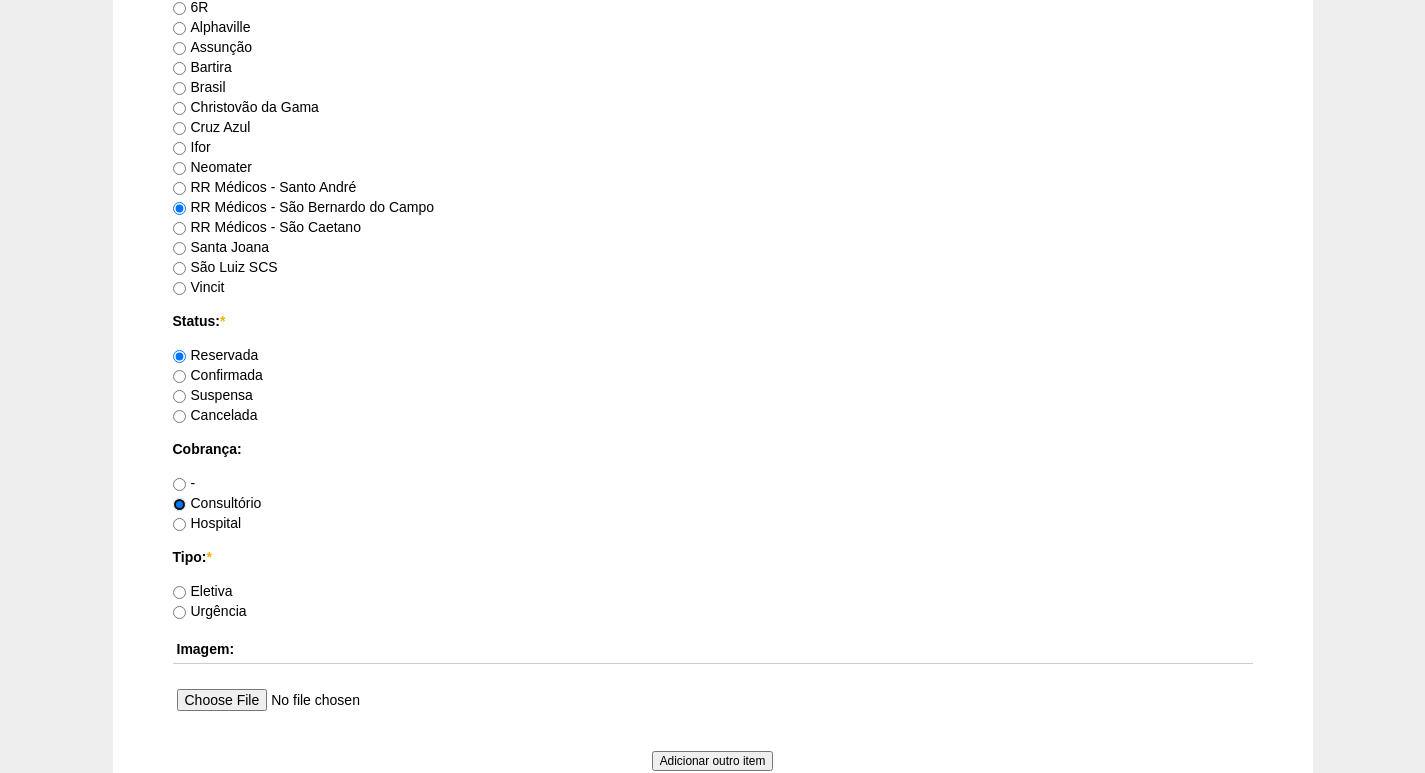 scroll, scrollTop: 1200, scrollLeft: 0, axis: vertical 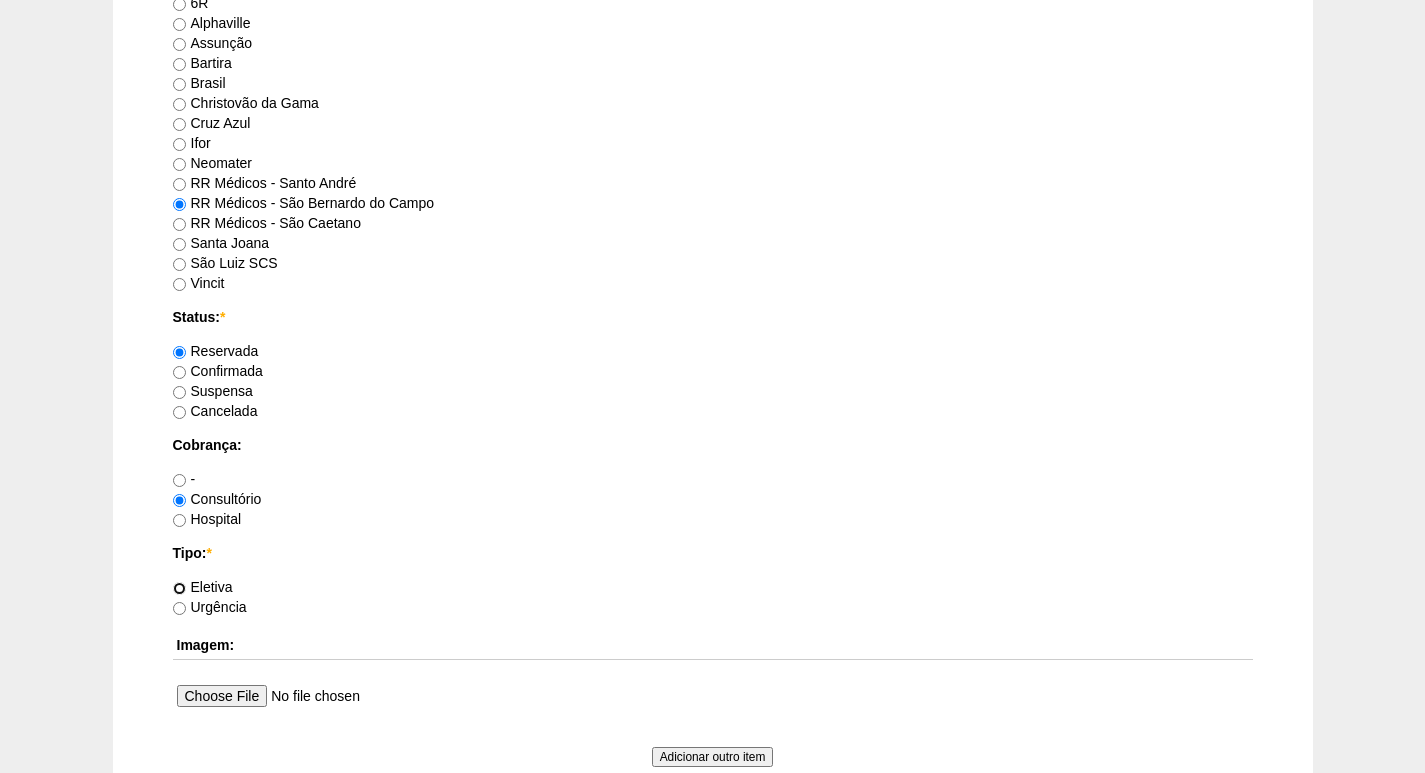drag, startPoint x: 175, startPoint y: 587, endPoint x: 243, endPoint y: 575, distance: 69.050705 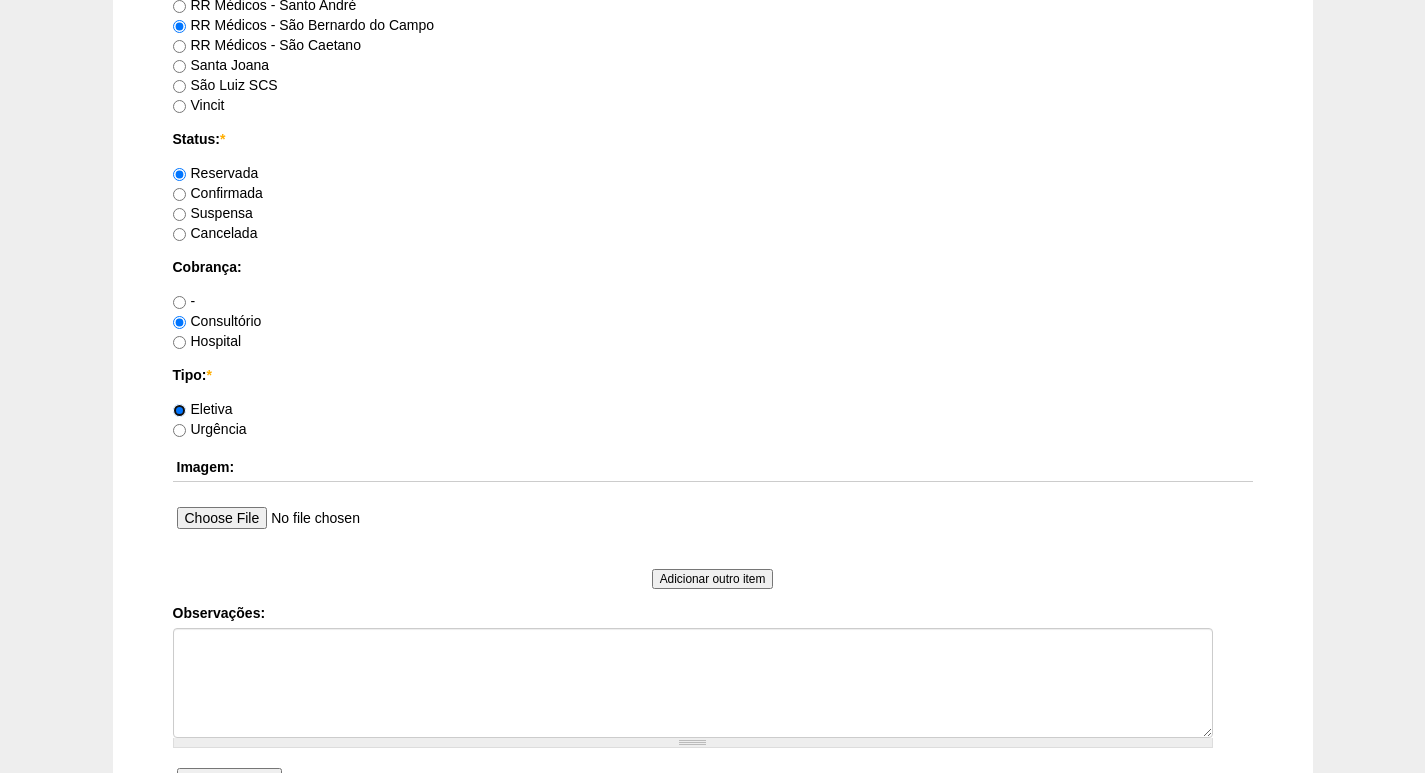 scroll, scrollTop: 1400, scrollLeft: 0, axis: vertical 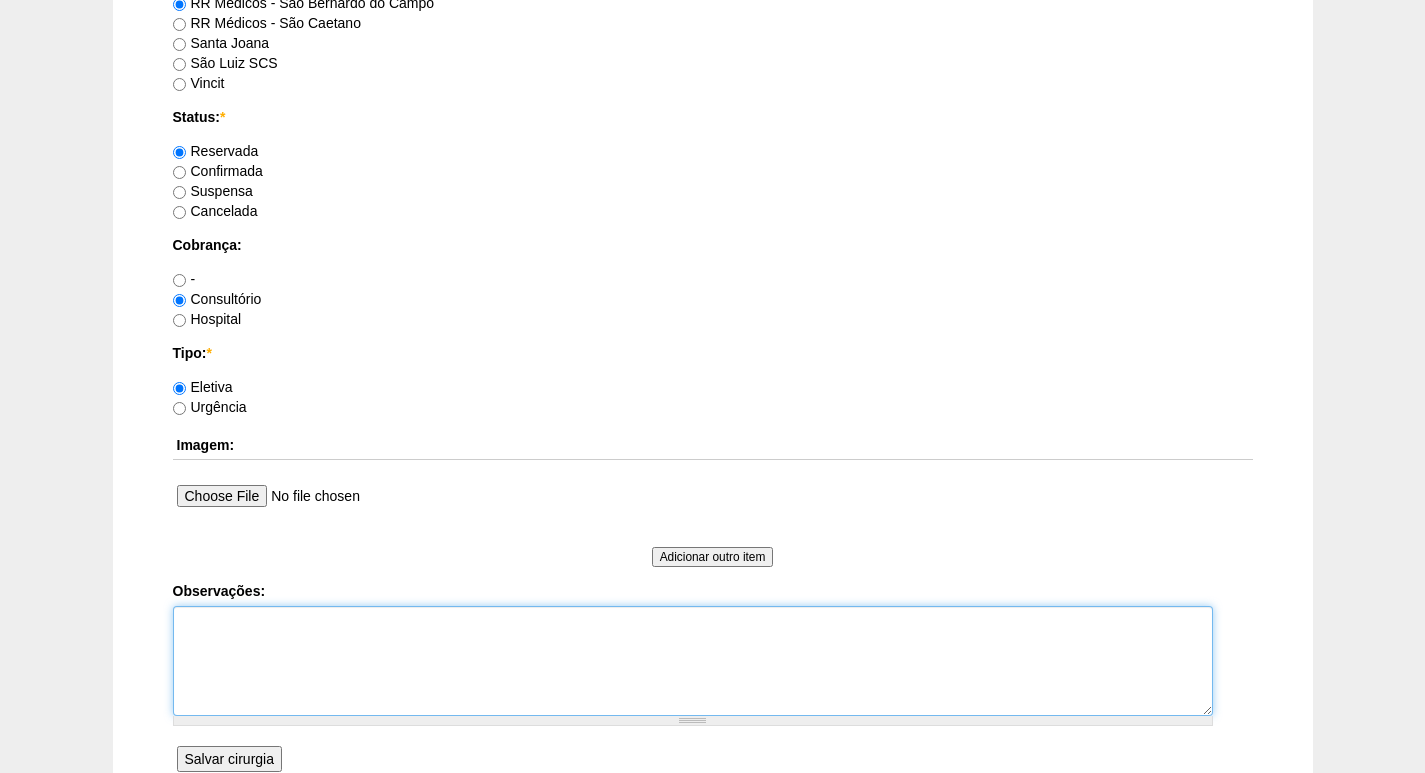 click on "Observações:" at bounding box center [693, 661] 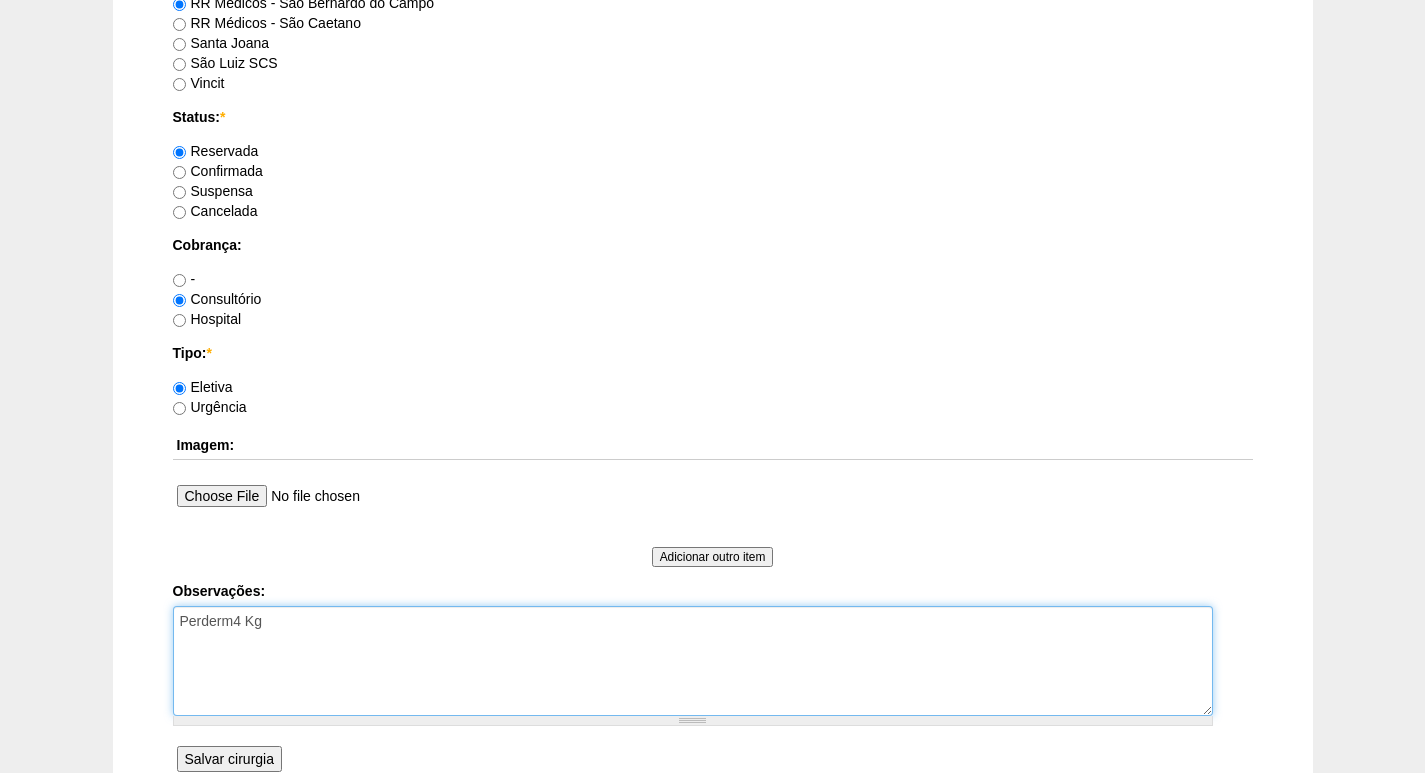 click on "Perderm4 Kg" at bounding box center (693, 661) 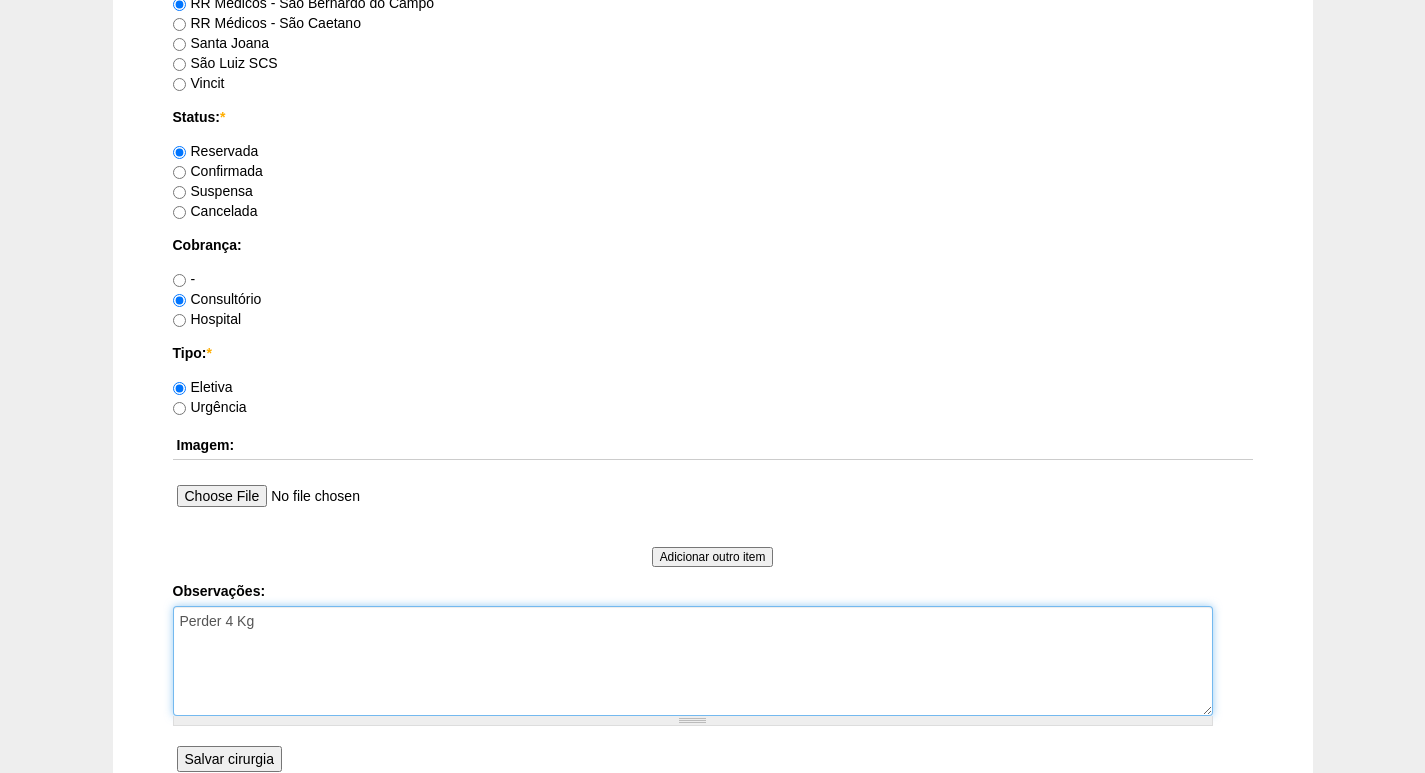 click on "Perder 4 Kg" at bounding box center (693, 661) 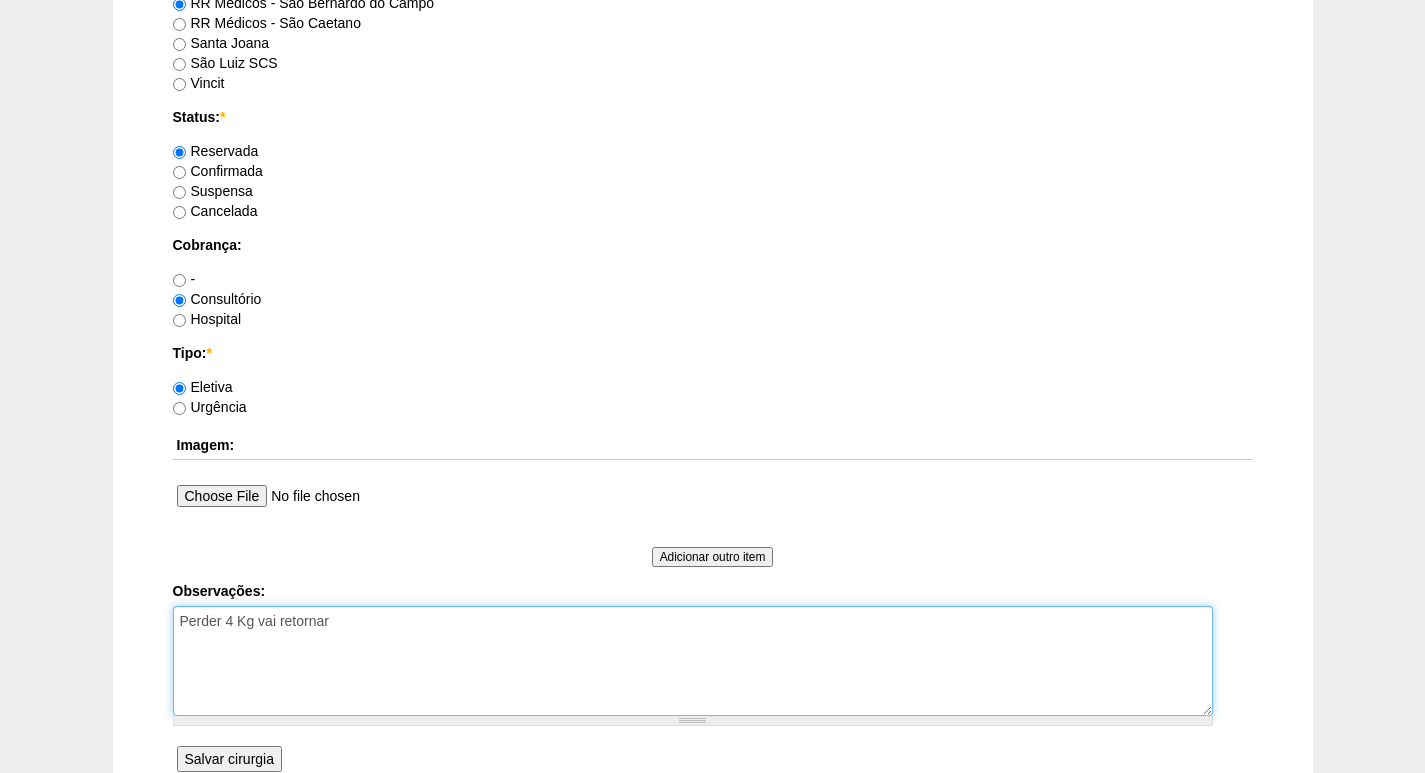 type on "Perder 4 Kg vai retornar" 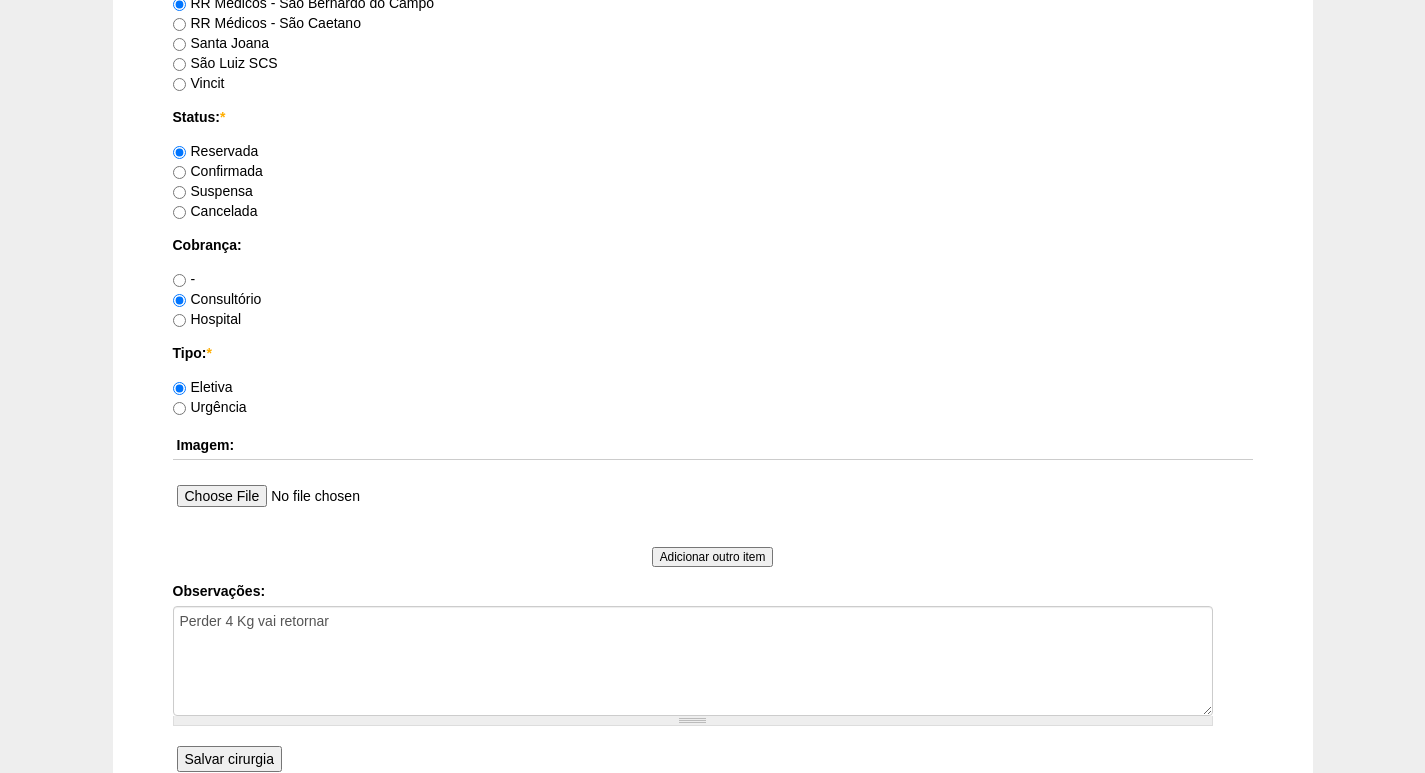 click on "Salvar cirurgia" at bounding box center (229, 759) 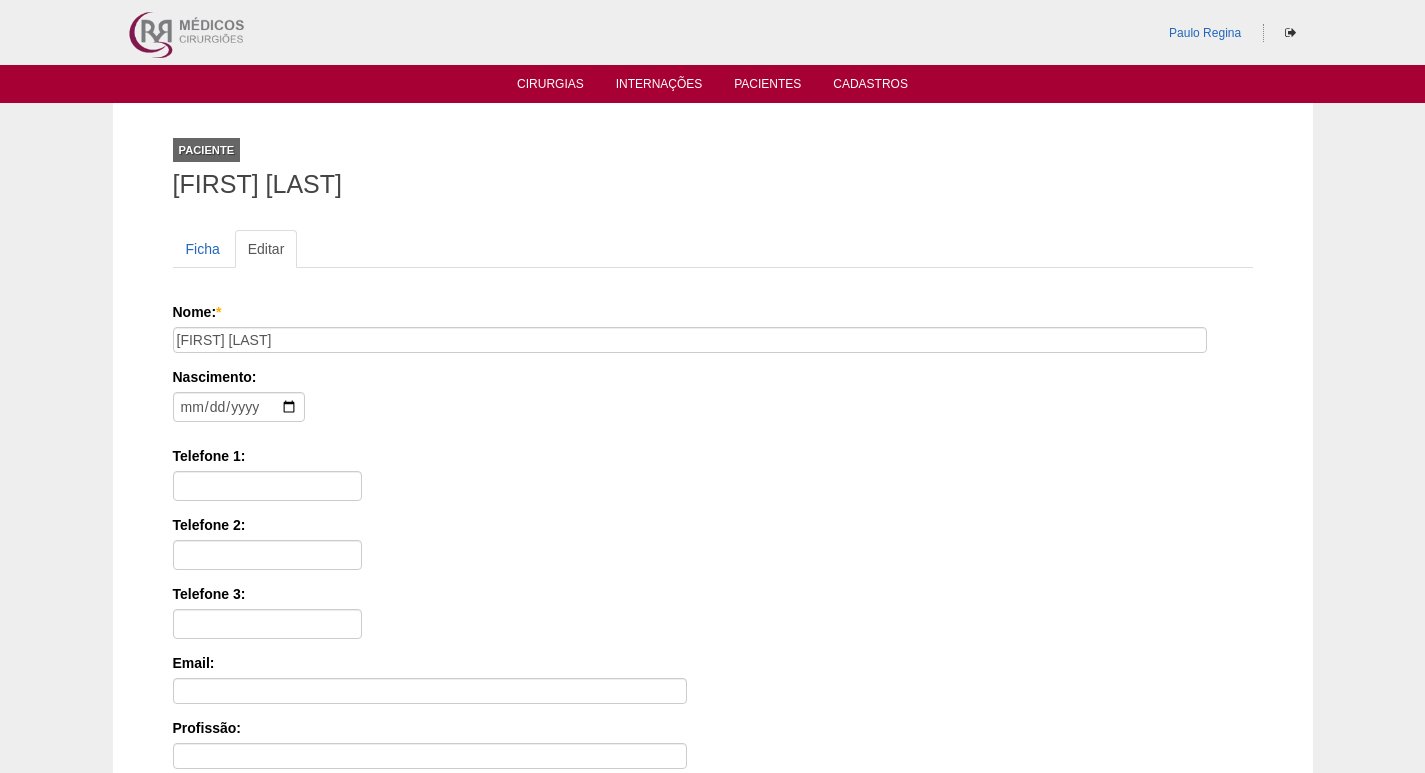 scroll, scrollTop: 0, scrollLeft: 0, axis: both 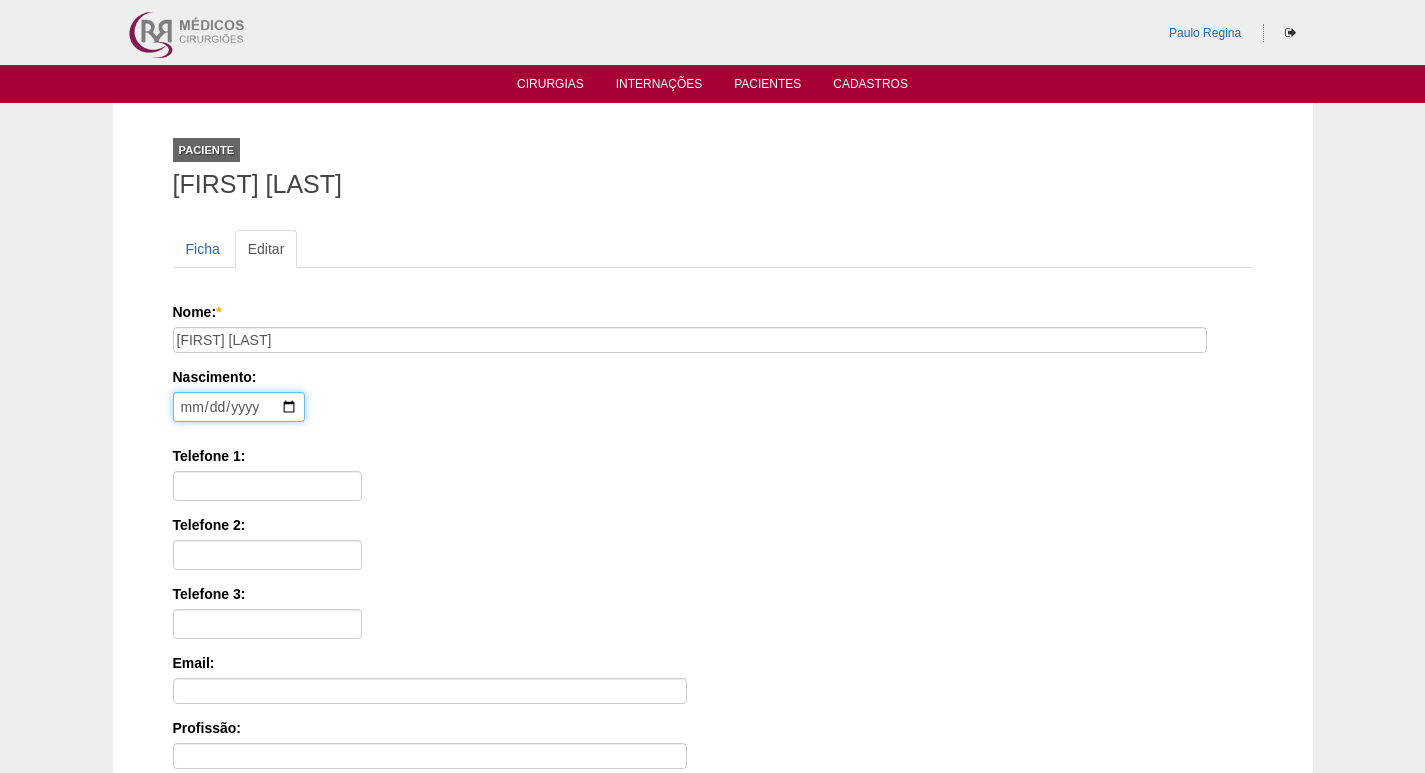 click at bounding box center (239, 407) 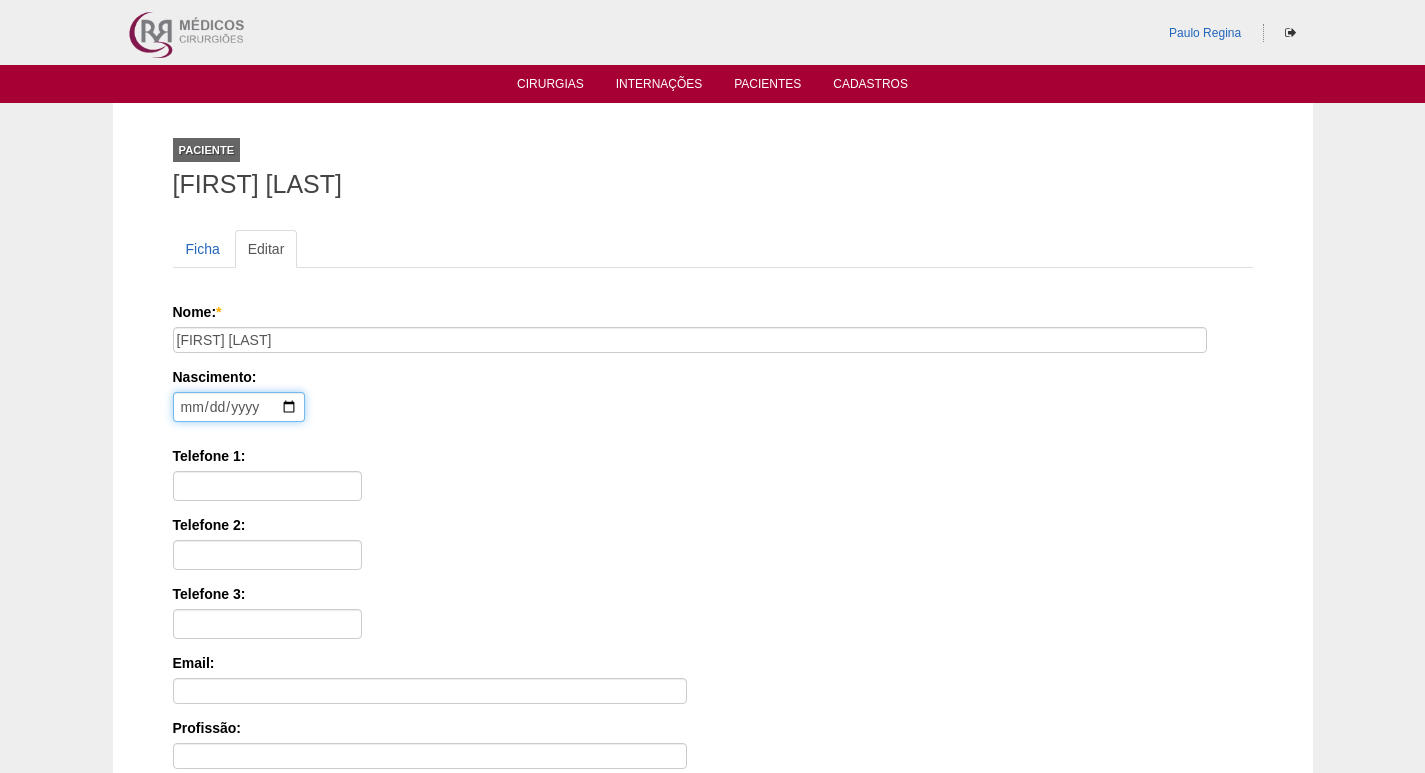 type on "1991-11-17" 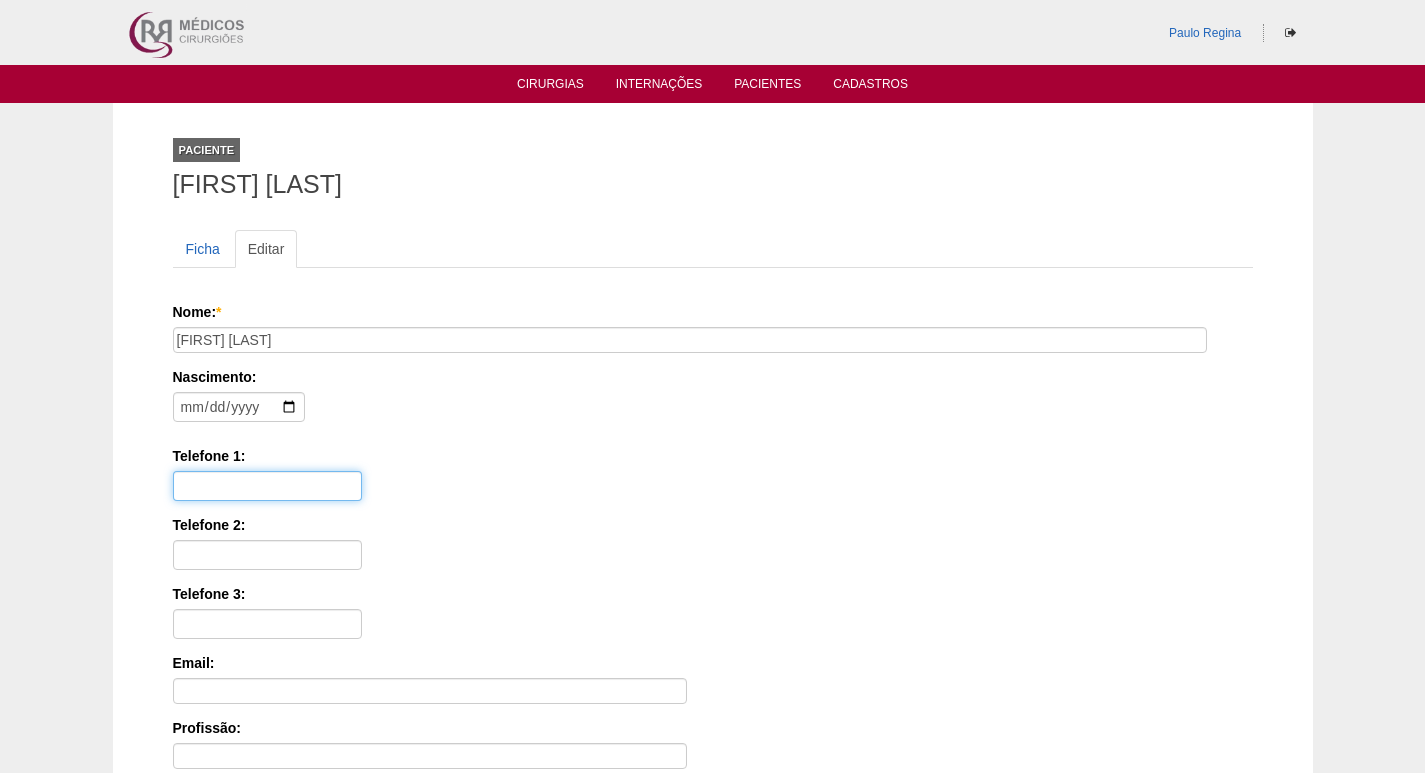 drag, startPoint x: 198, startPoint y: 495, endPoint x: 212, endPoint y: 495, distance: 14 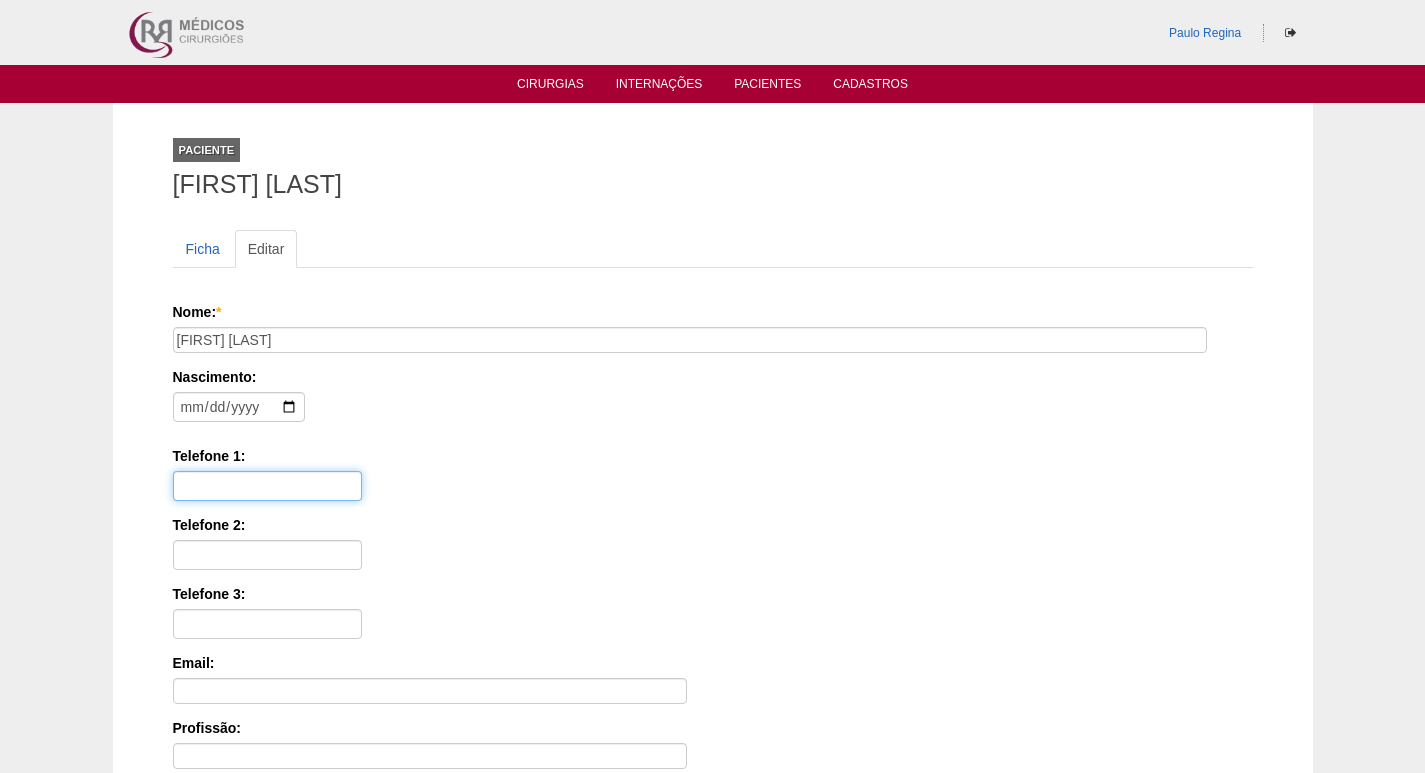 click on "Telefone 1:" at bounding box center (267, 486) 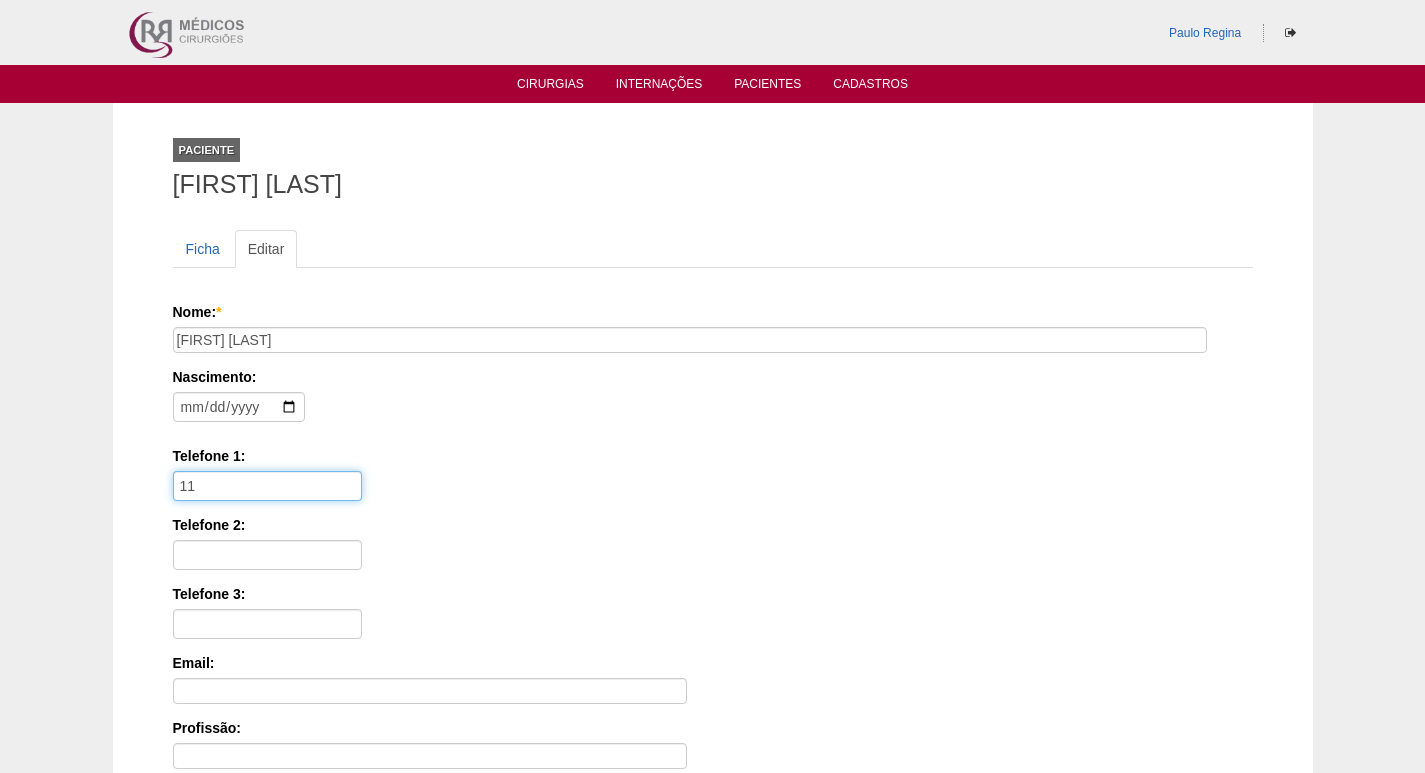 paste on "96080-6849" 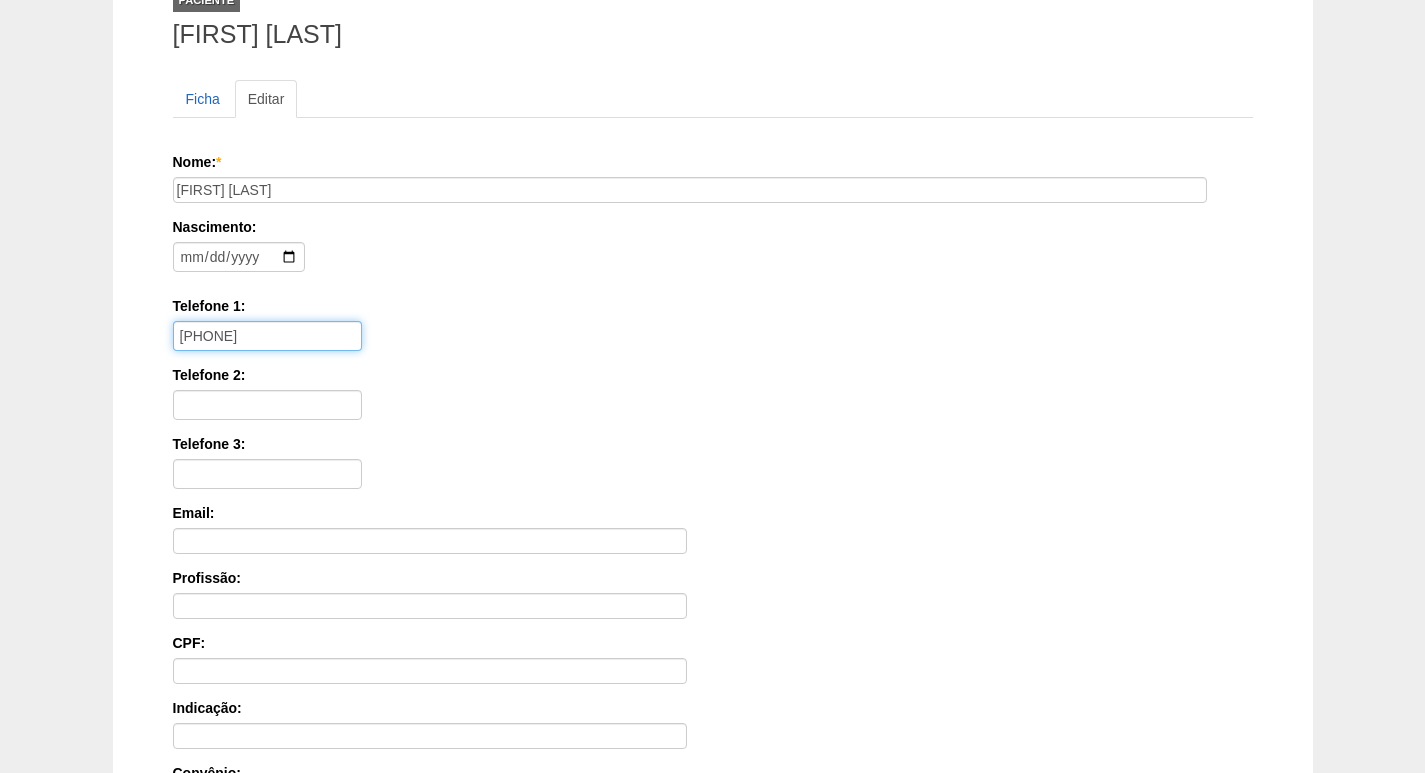 scroll, scrollTop: 448, scrollLeft: 0, axis: vertical 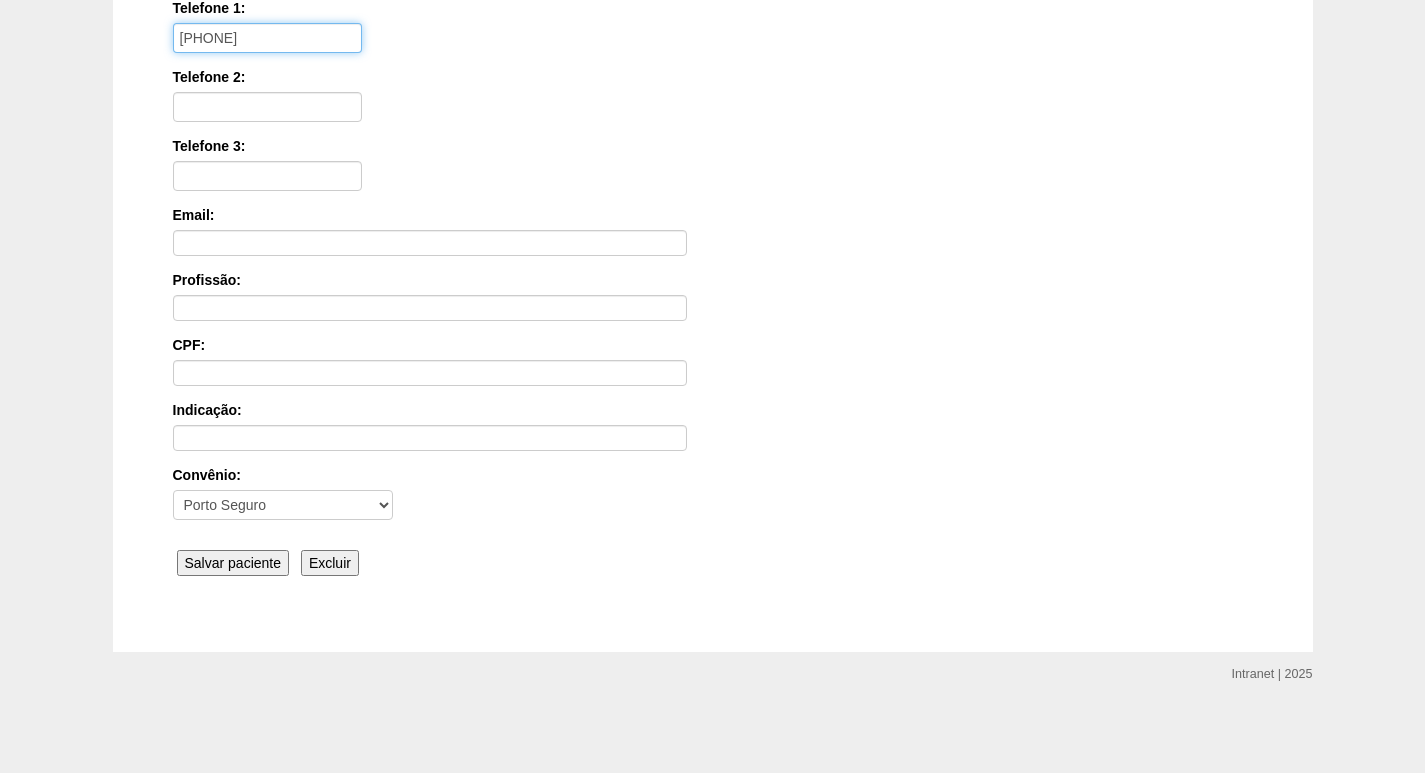 type on "1196080-6849" 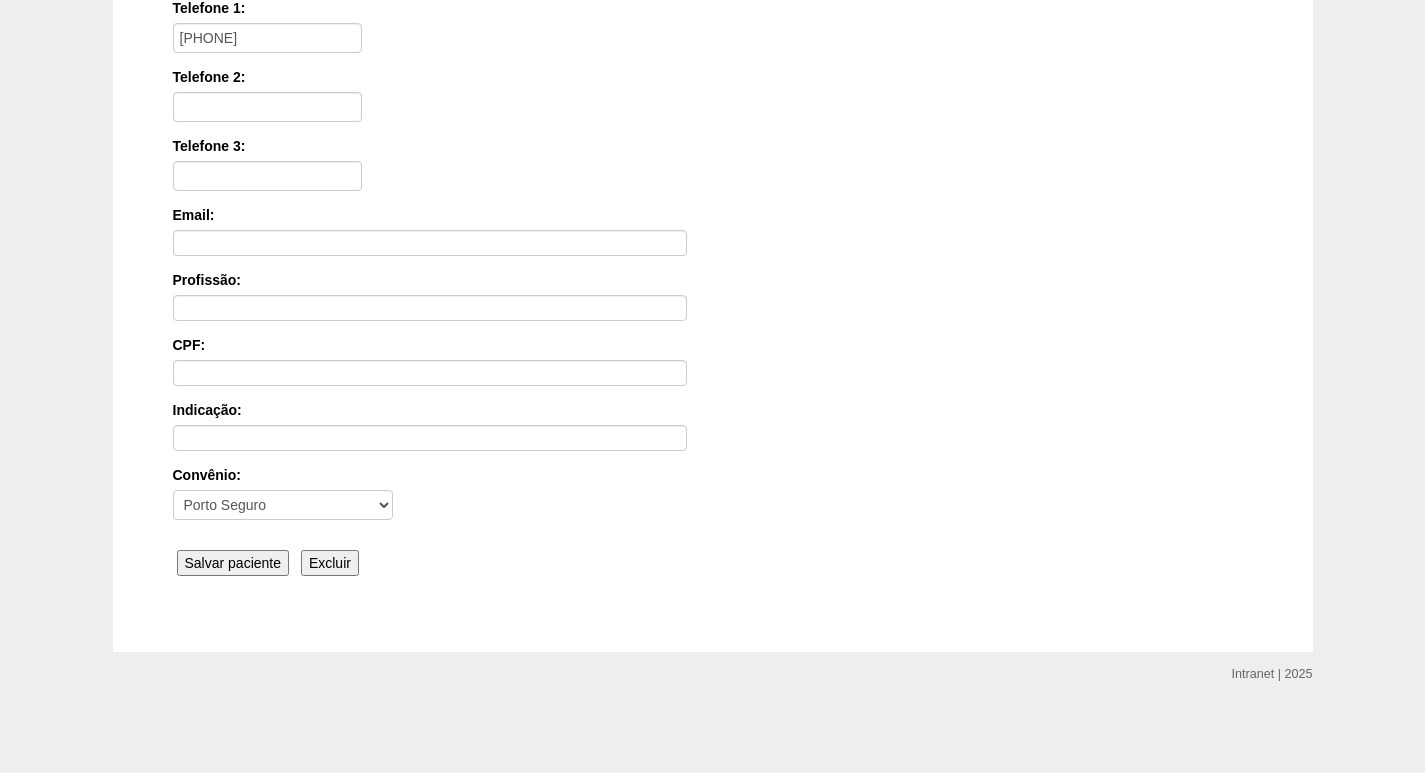 click on "Salvar paciente" at bounding box center [233, 563] 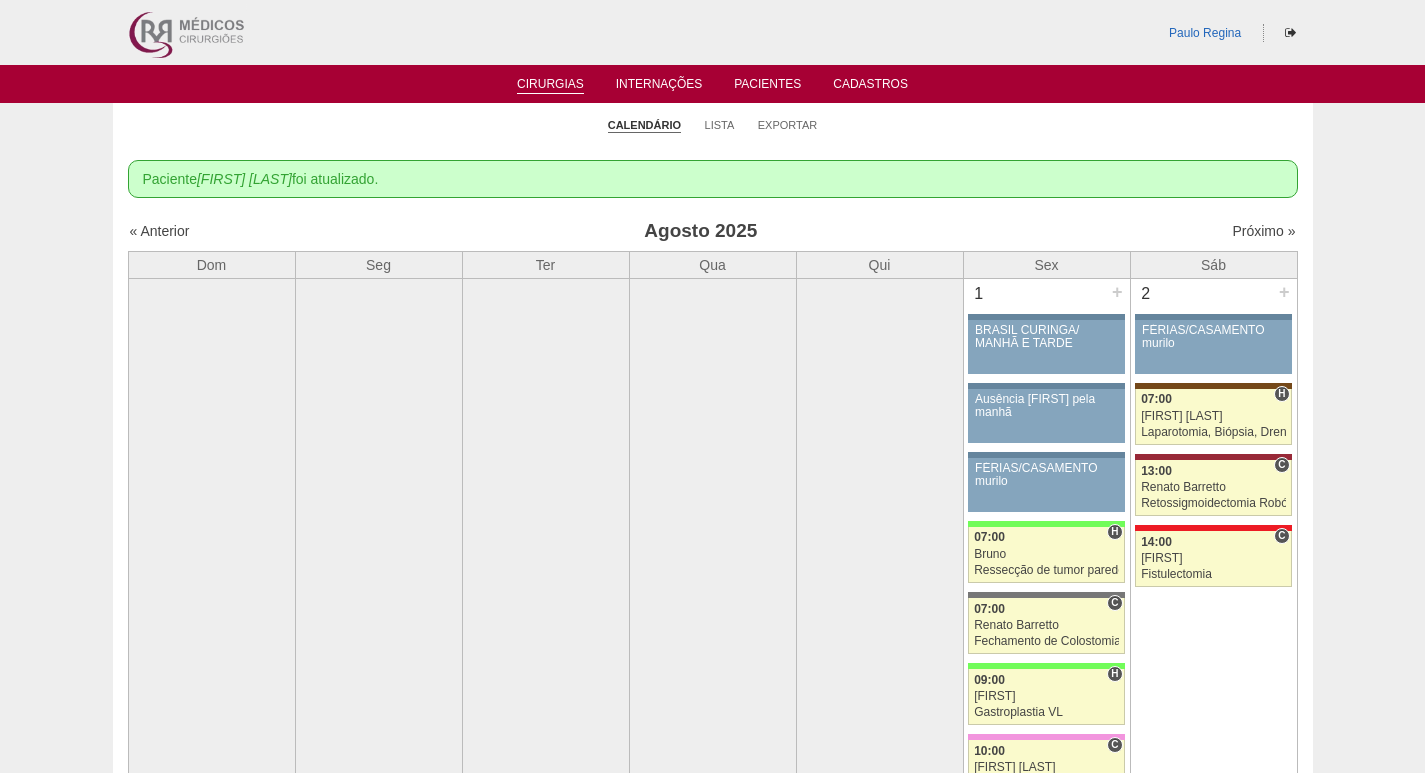 scroll, scrollTop: 0, scrollLeft: 0, axis: both 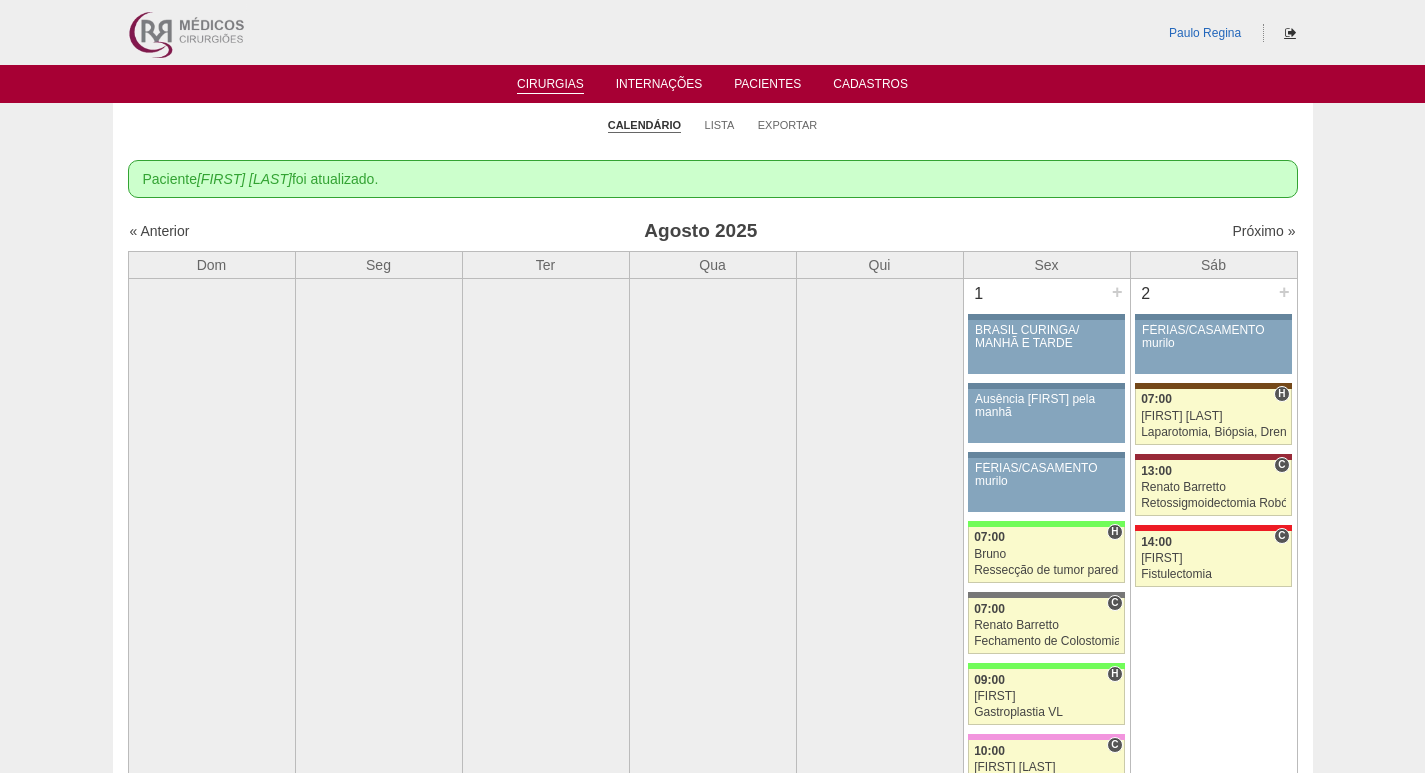 click at bounding box center (1290, 33) 